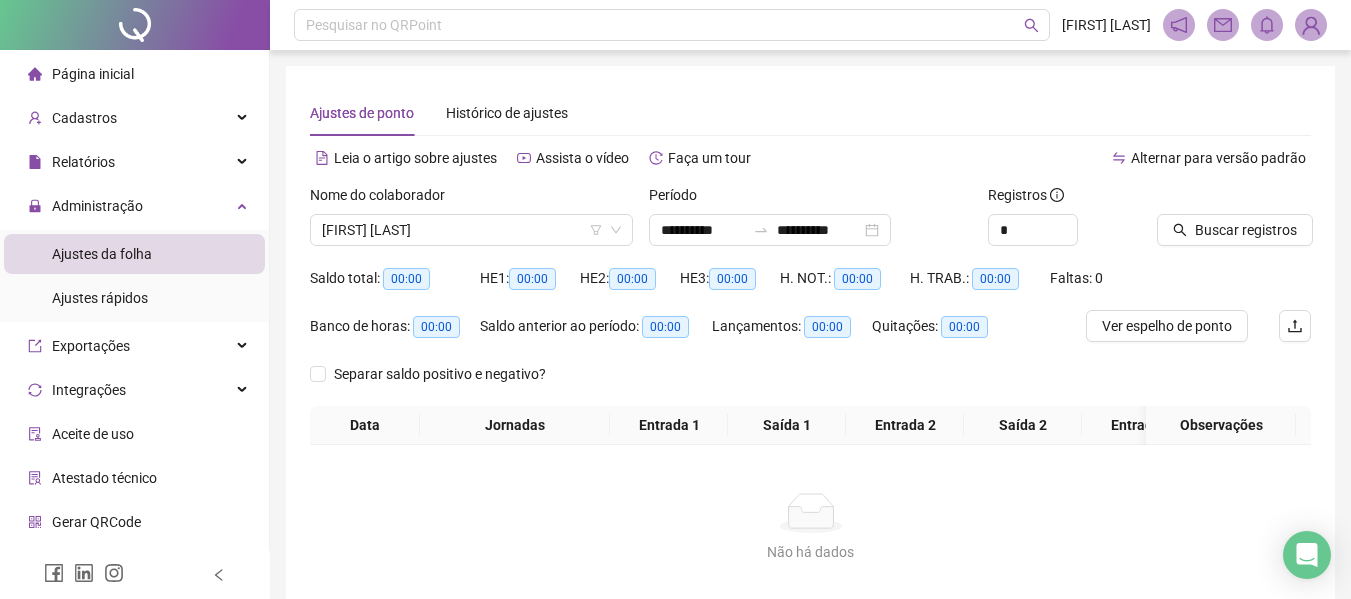 scroll, scrollTop: 100, scrollLeft: 0, axis: vertical 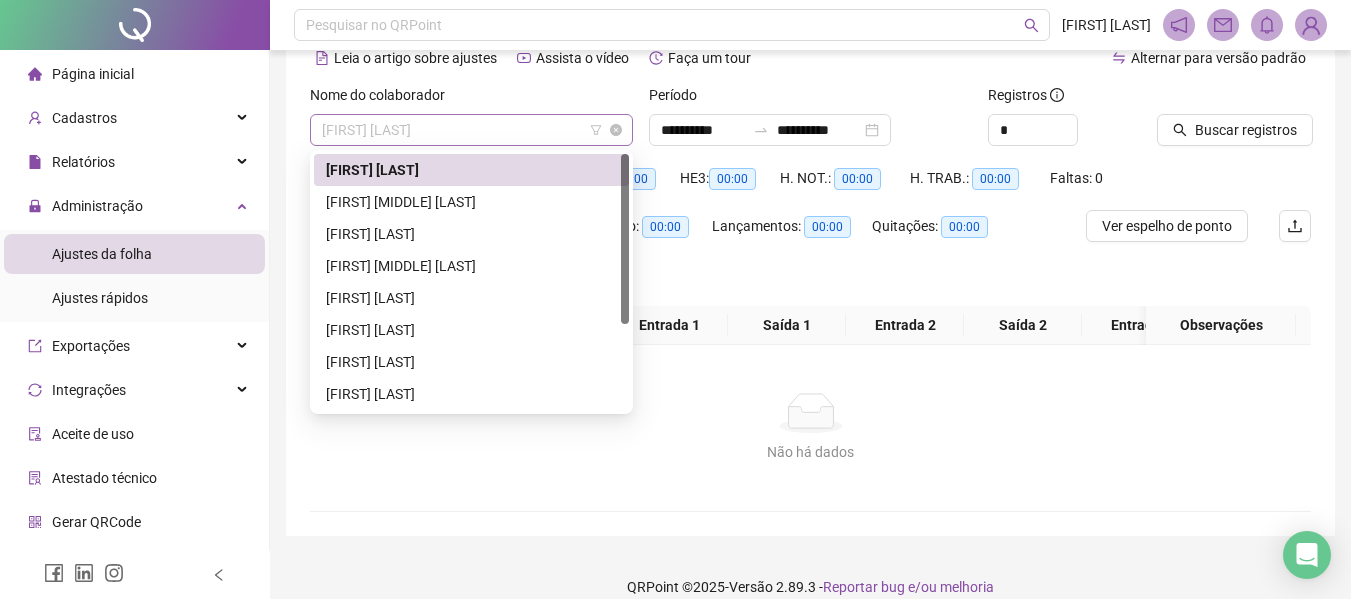 click on "[FIRST] [LAST]" at bounding box center (471, 130) 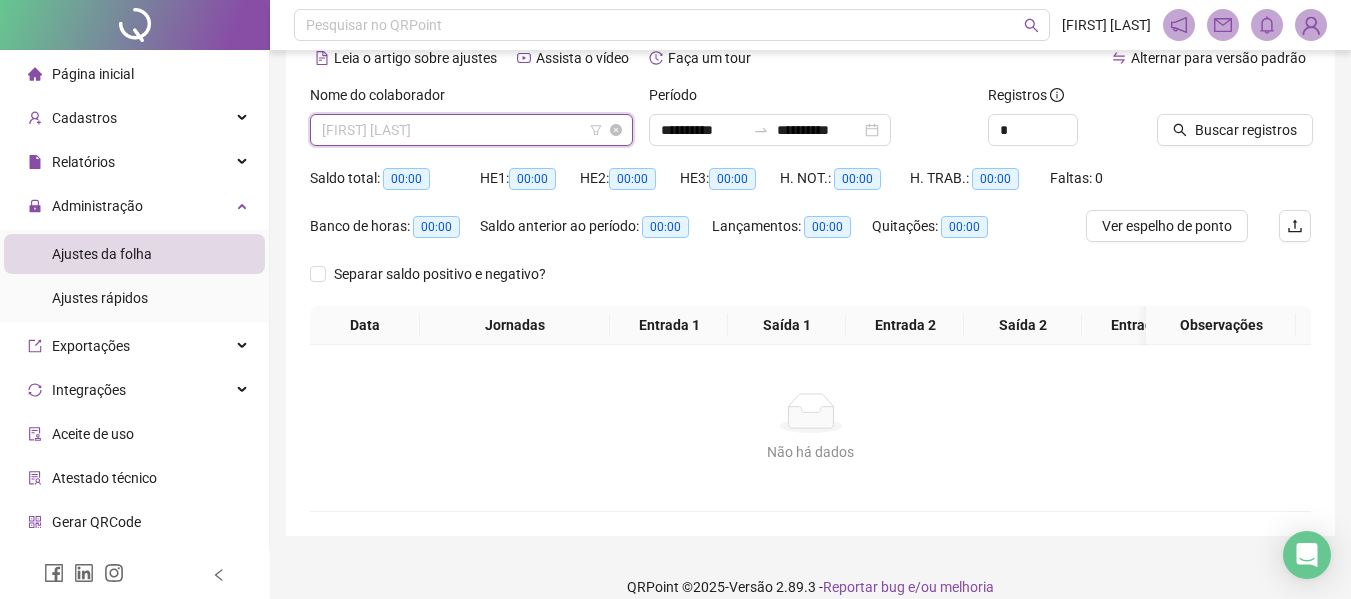 click on "[FIRST] [LAST]" at bounding box center (471, 130) 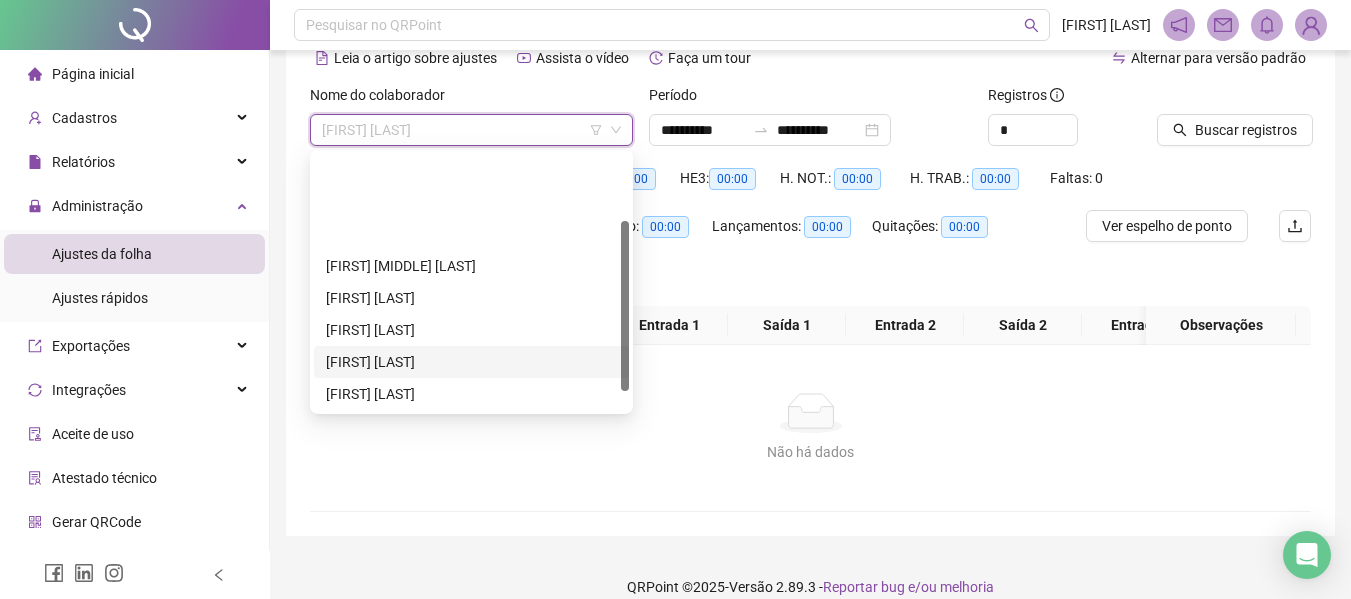 scroll, scrollTop: 128, scrollLeft: 0, axis: vertical 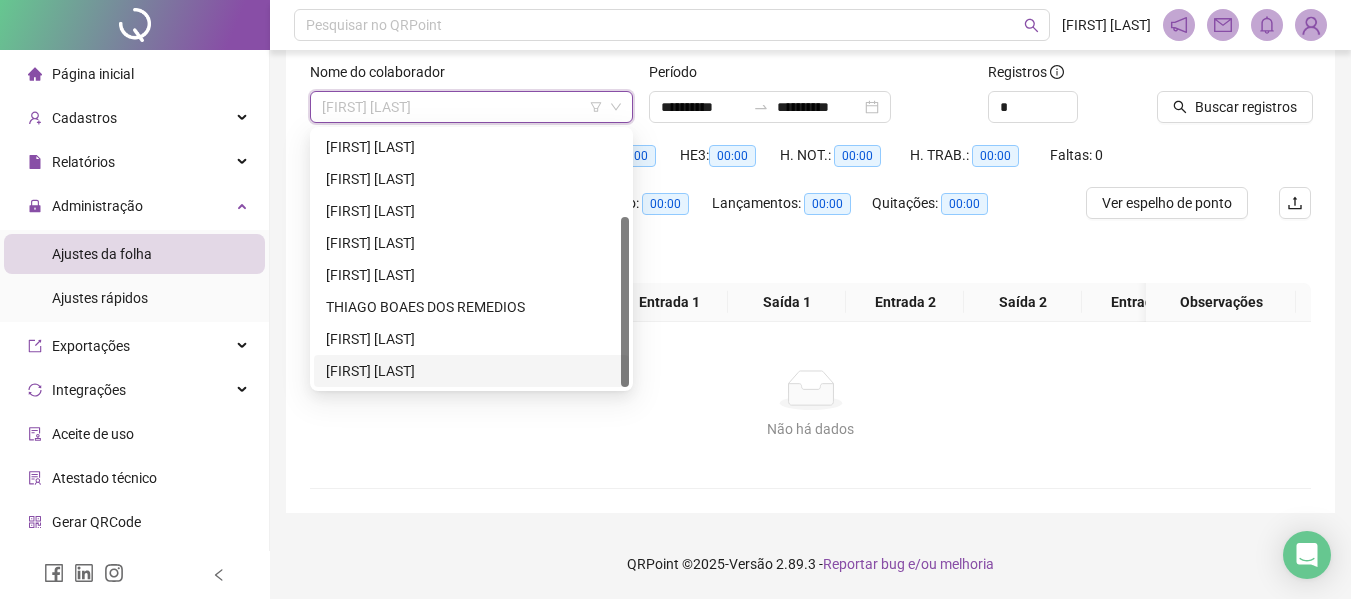 click on "[FIRST] [LAST]" at bounding box center [471, 371] 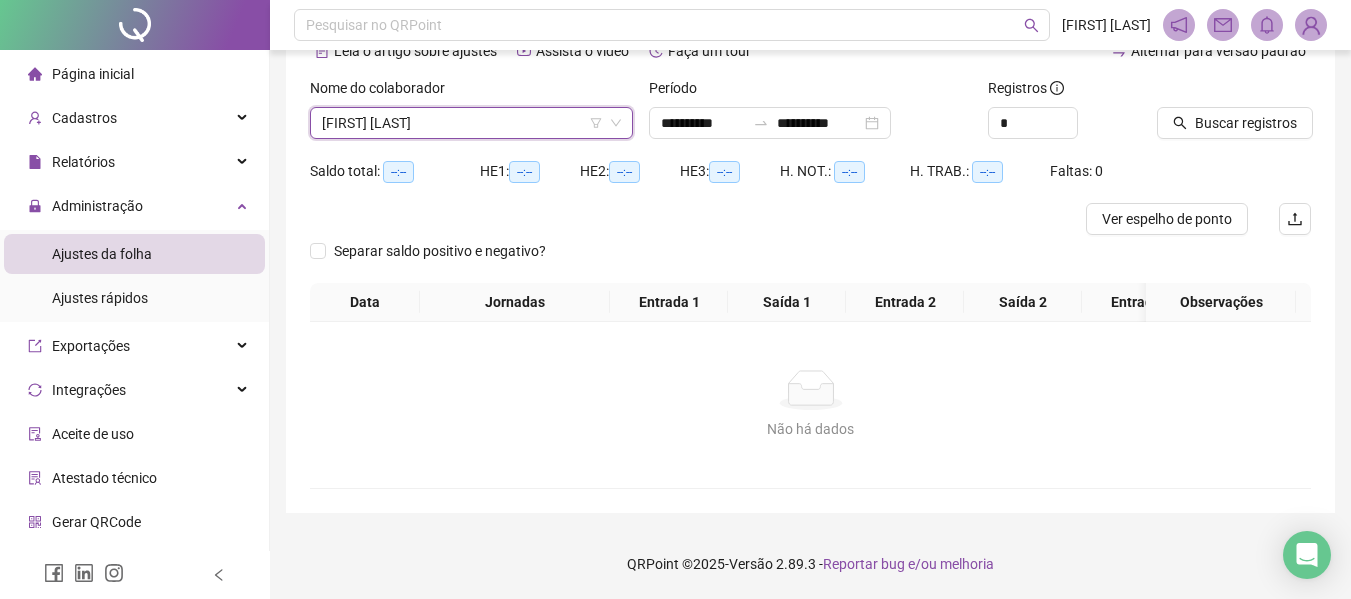 scroll, scrollTop: 122, scrollLeft: 0, axis: vertical 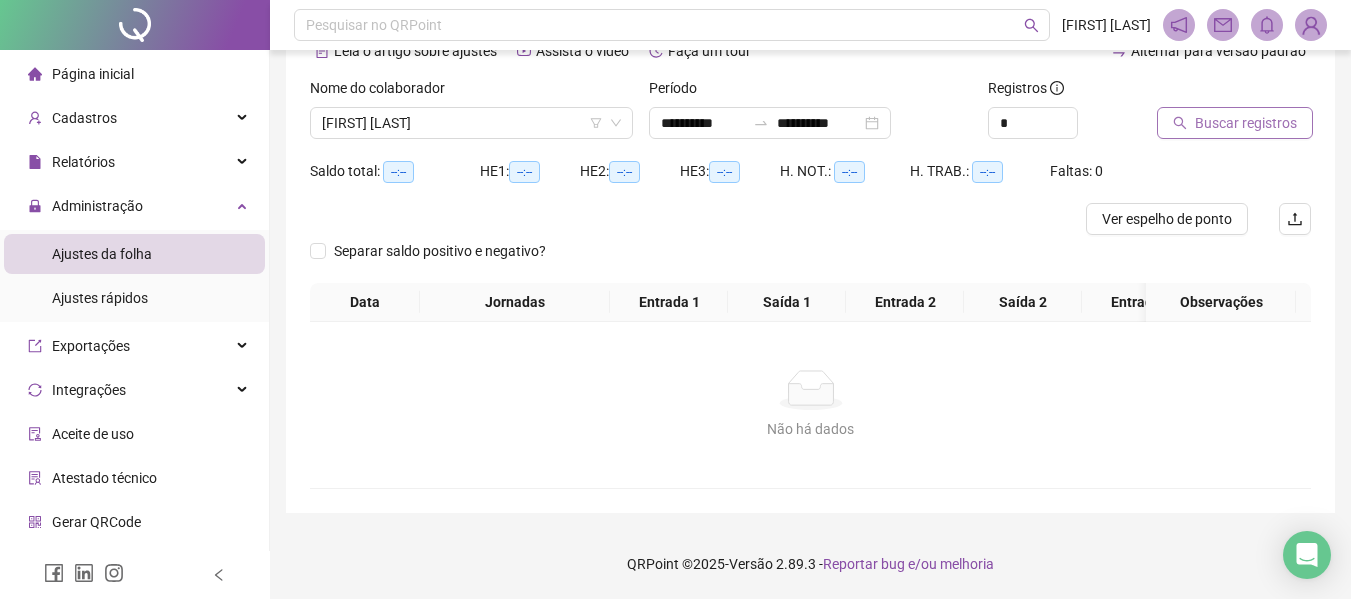 click on "Buscar registros" at bounding box center [1235, 123] 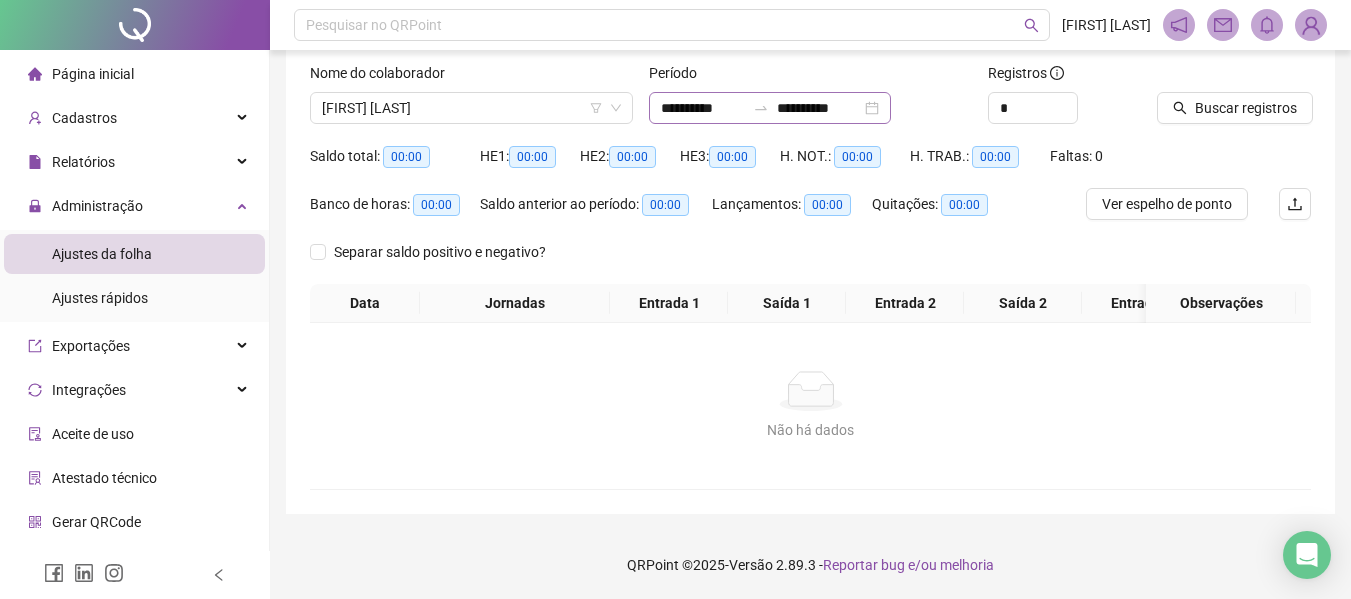 click on "**********" at bounding box center [770, 108] 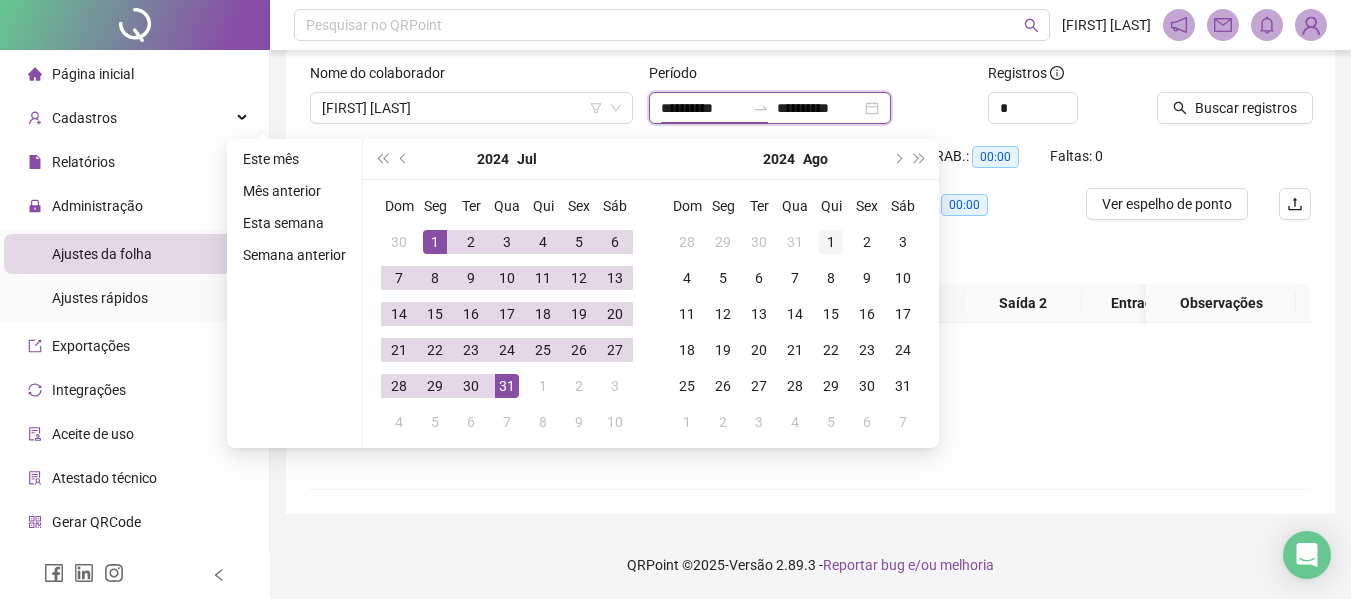 type on "**********" 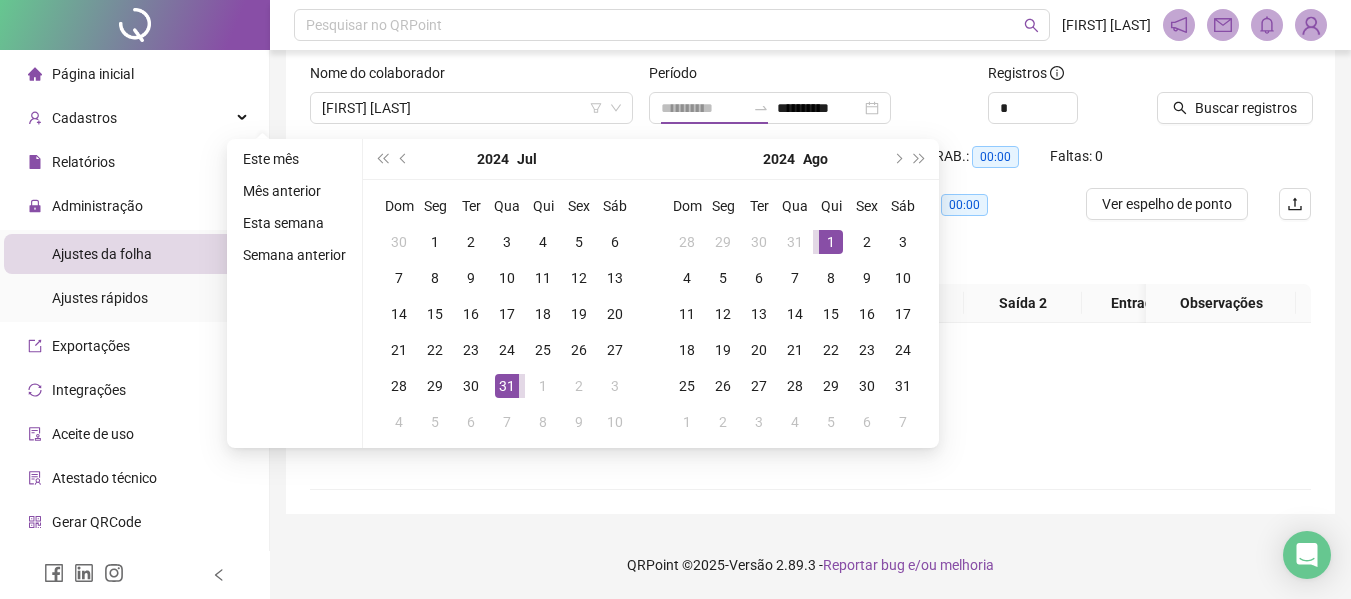 click on "1" at bounding box center (831, 242) 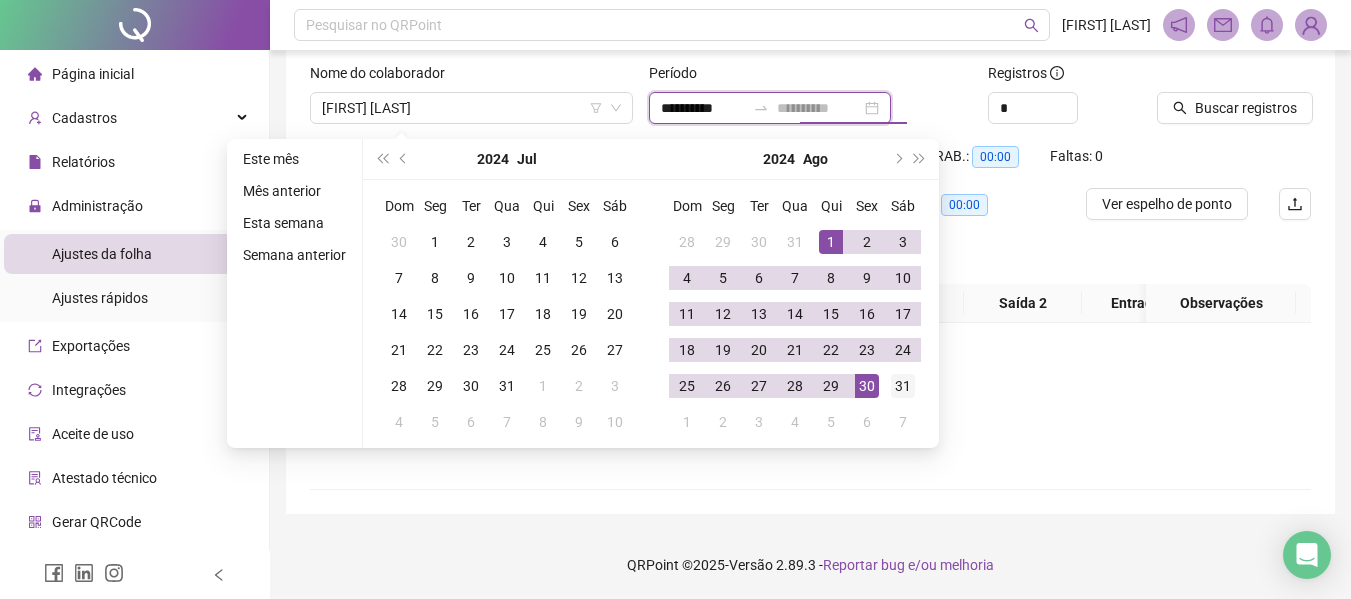 type on "**********" 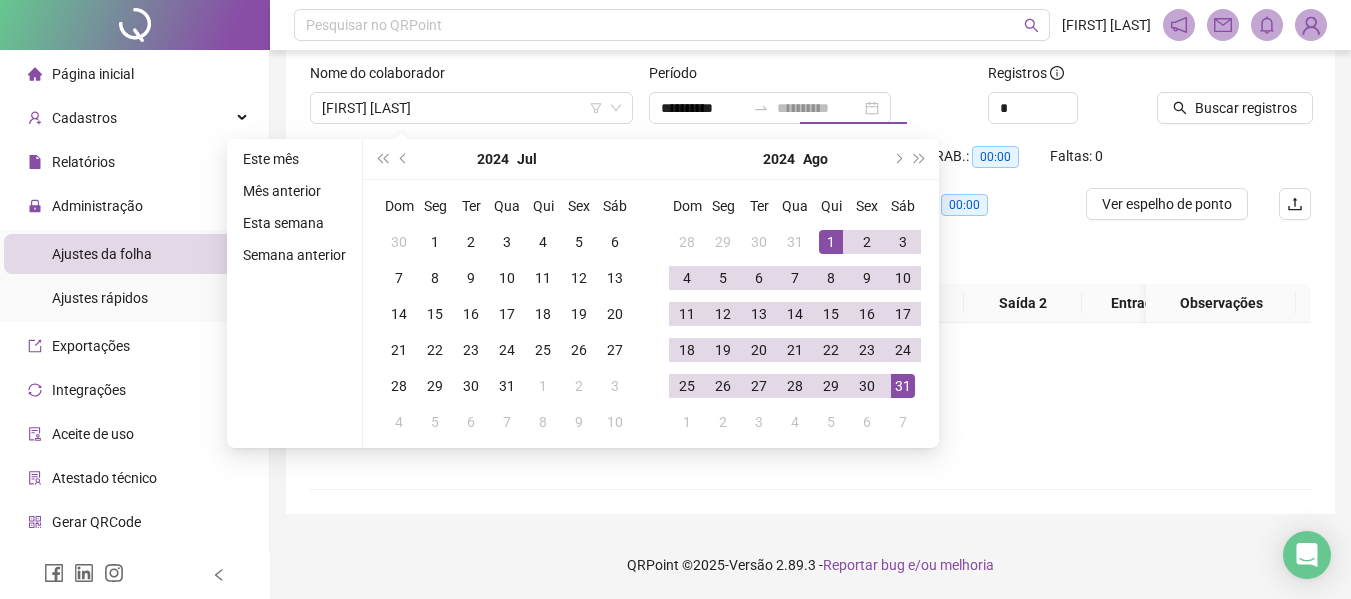 click on "31" at bounding box center [903, 386] 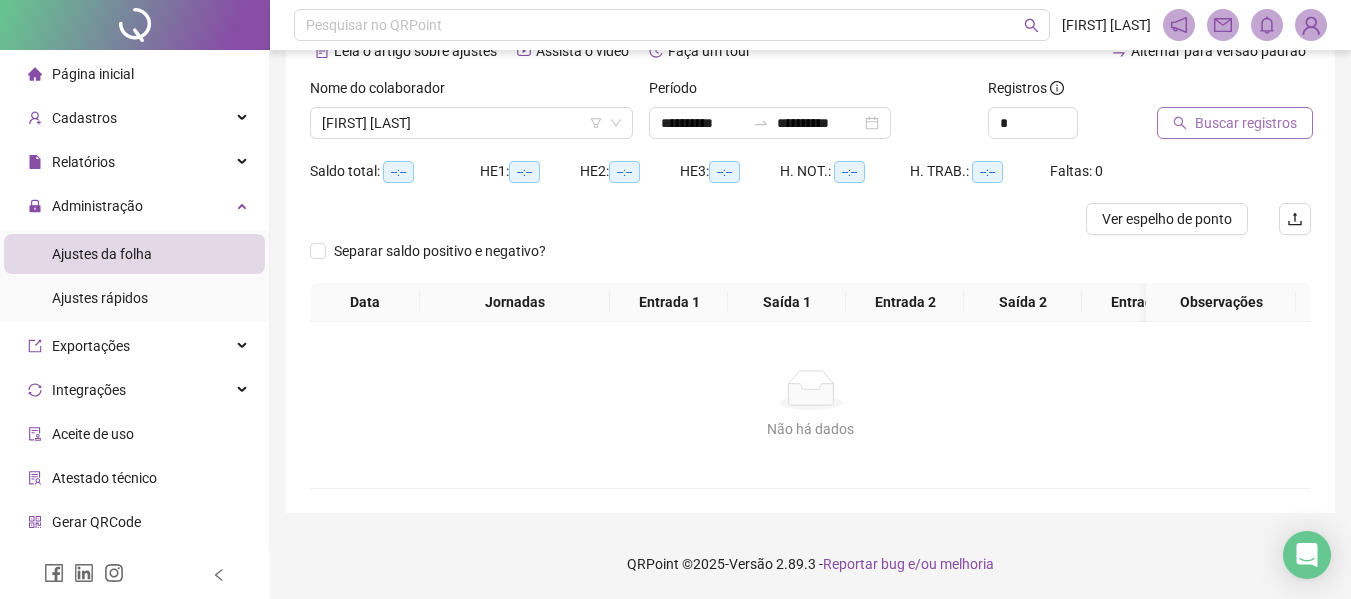 click on "Buscar registros" at bounding box center [1246, 123] 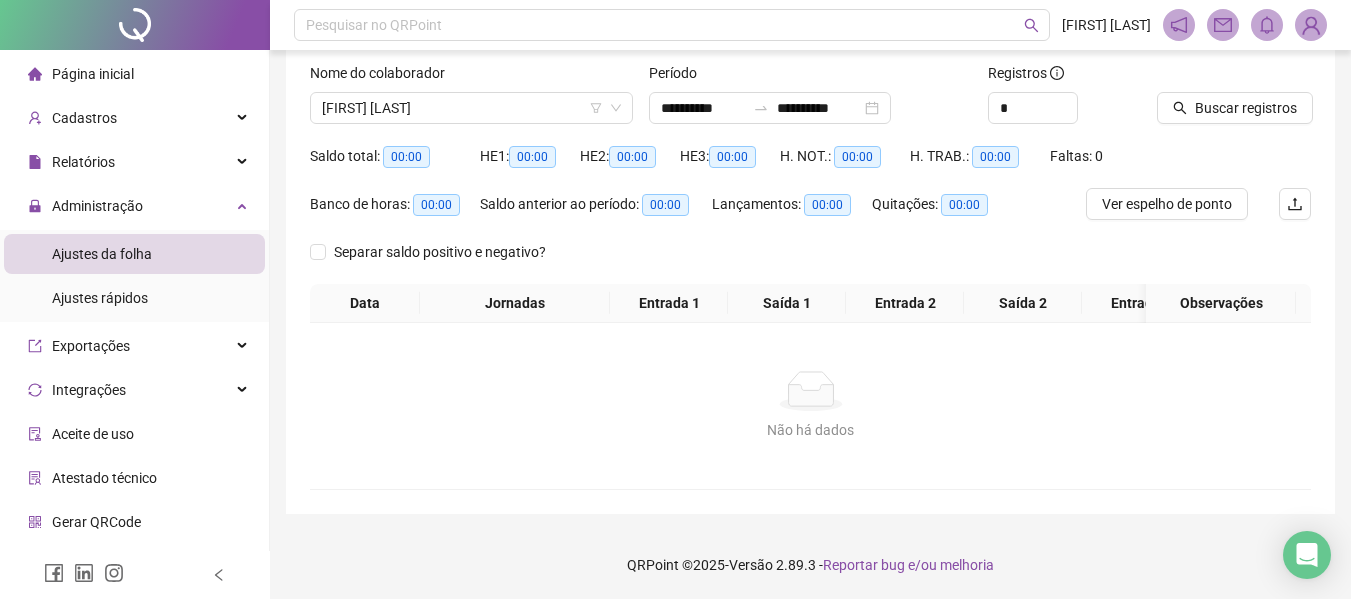 click on "Não há dados" at bounding box center [810, 391] 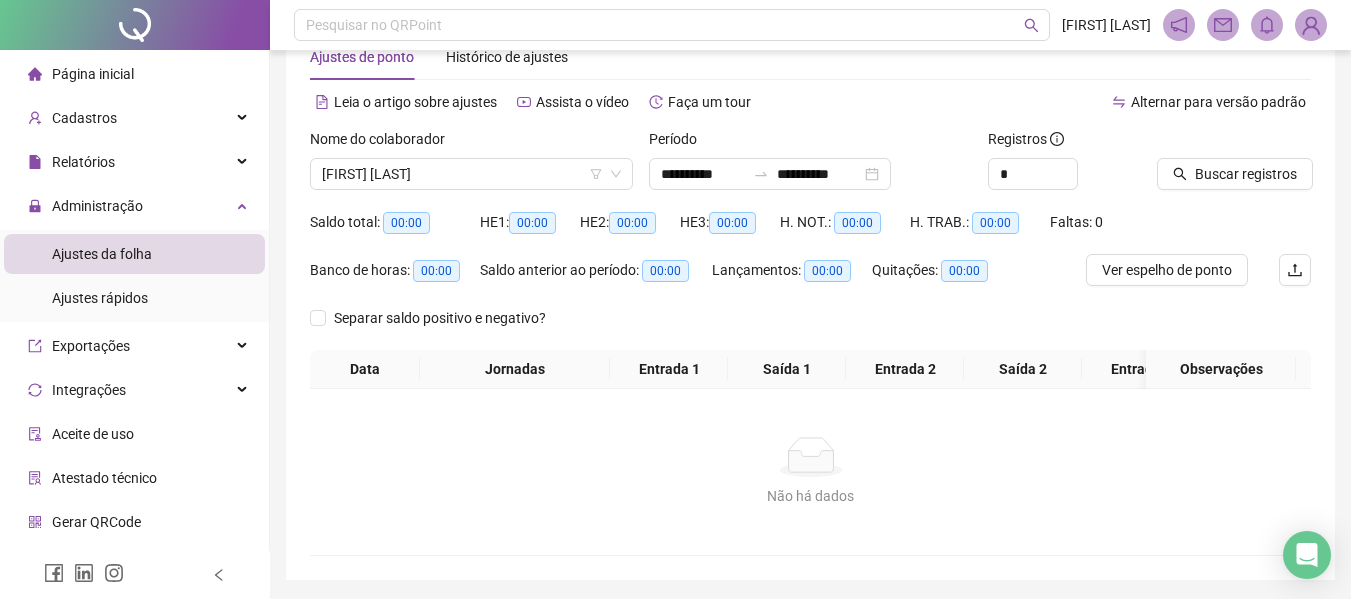 scroll, scrollTop: 22, scrollLeft: 0, axis: vertical 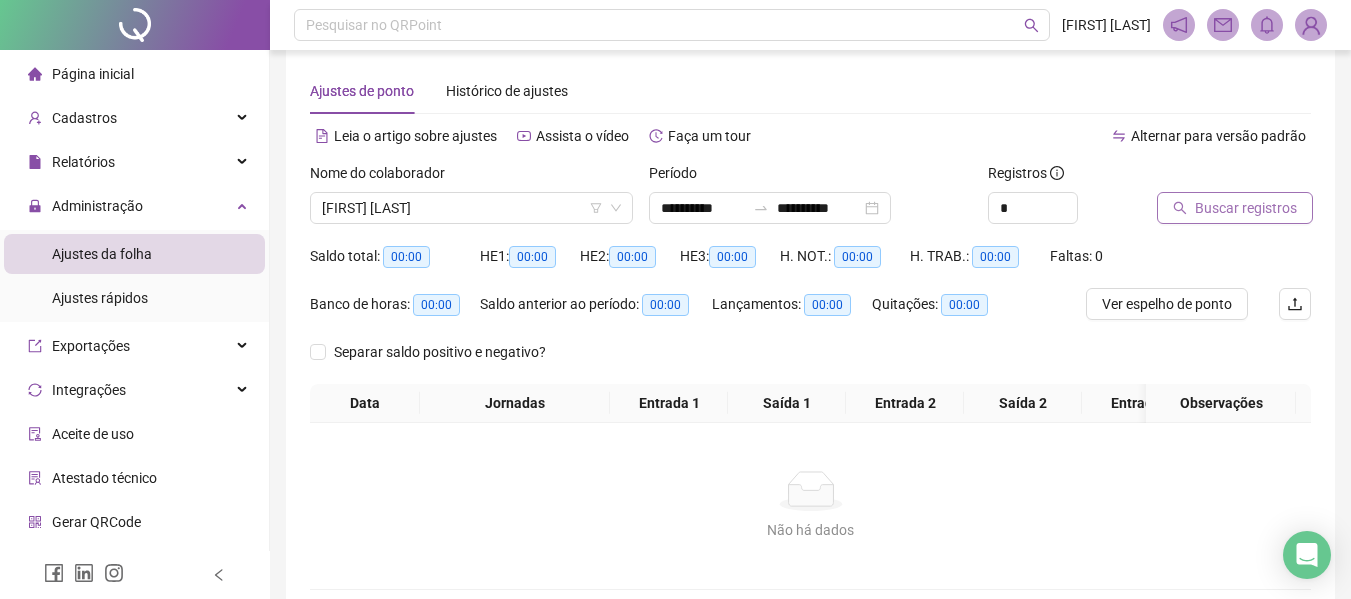 click on "Buscar registros" at bounding box center (1246, 208) 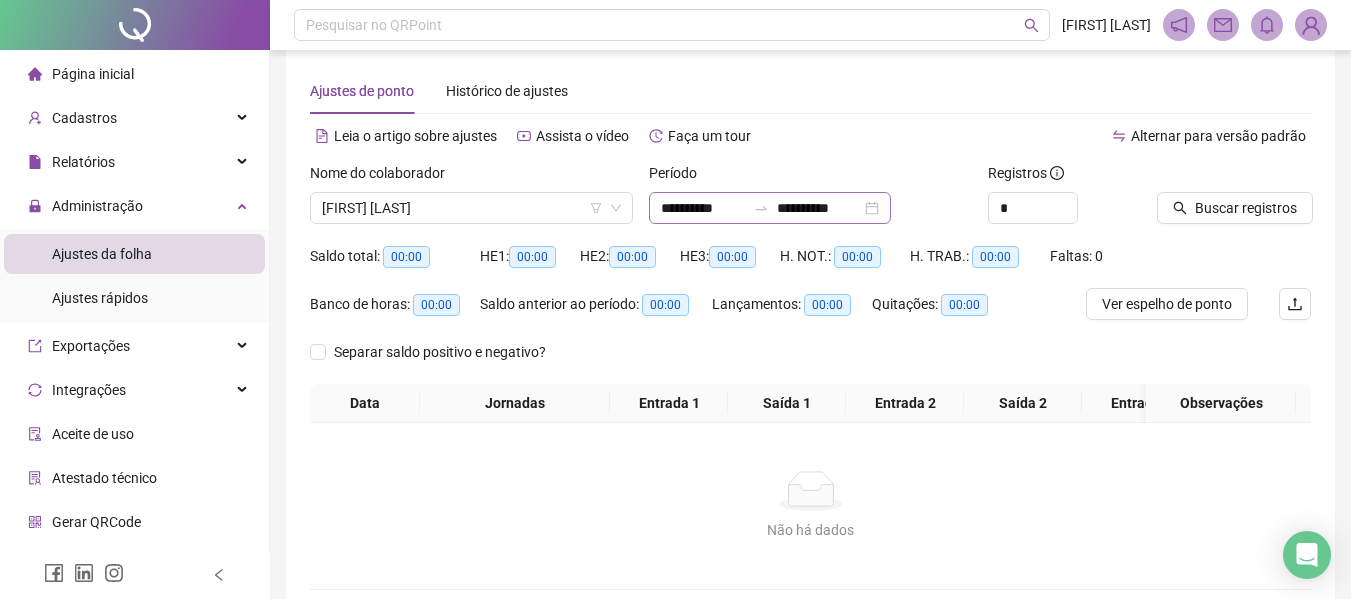 click on "**********" at bounding box center [770, 208] 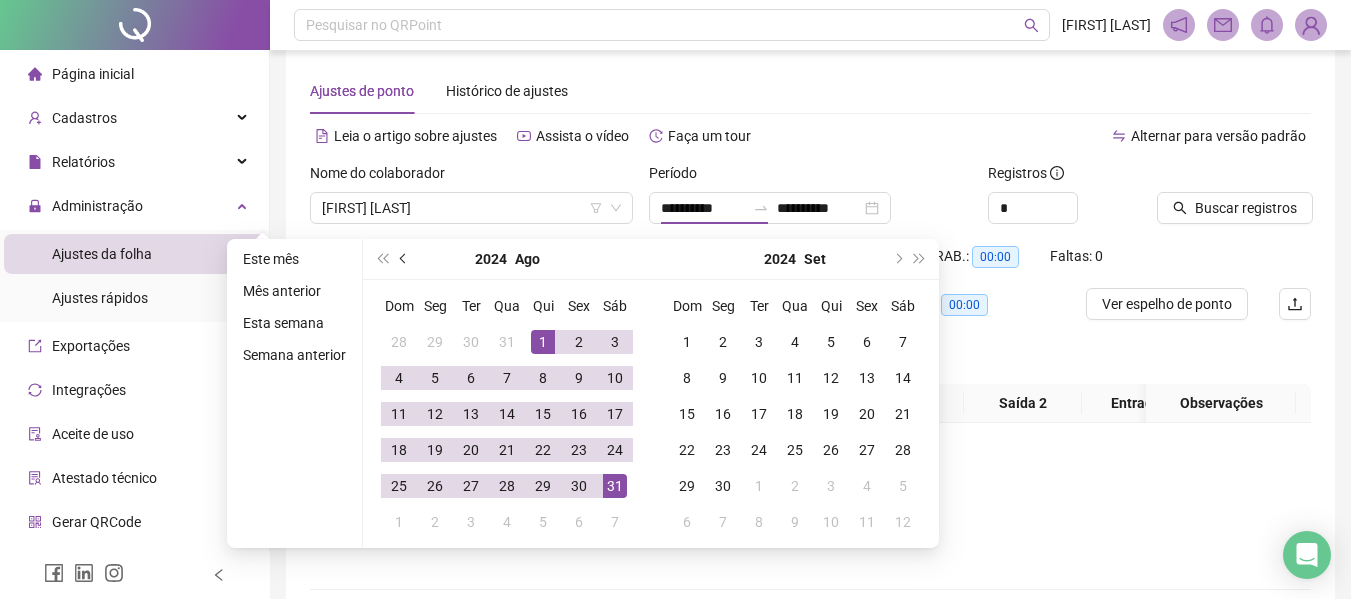 click at bounding box center [404, 259] 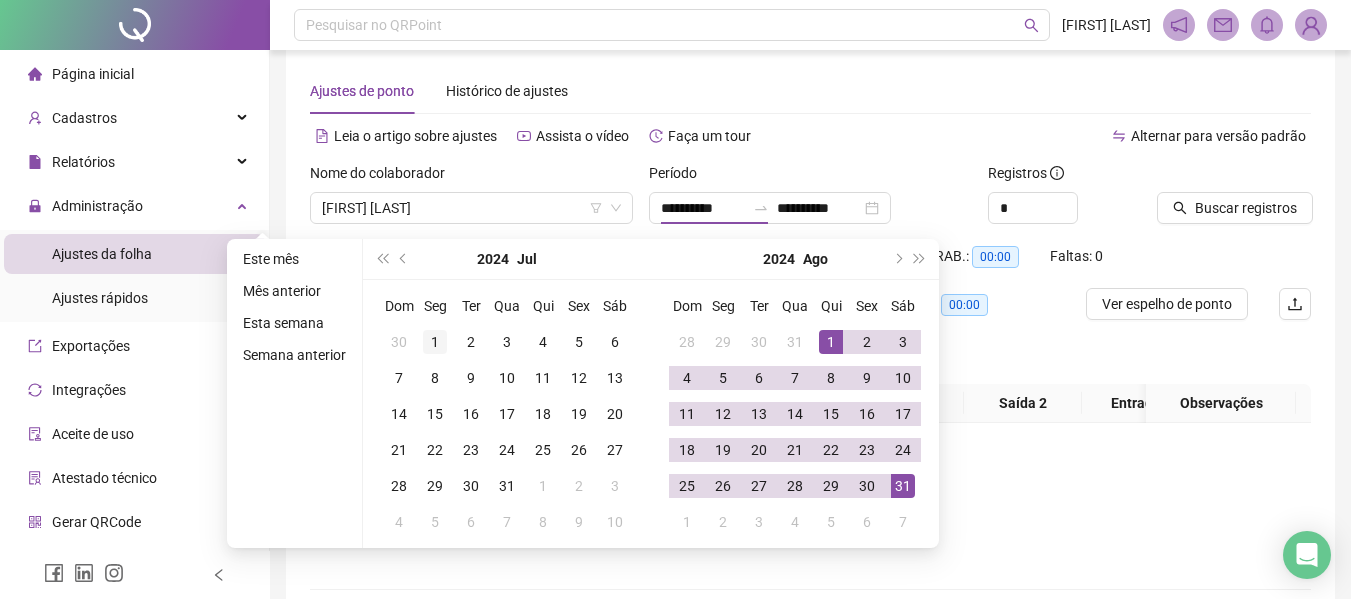 type on "**********" 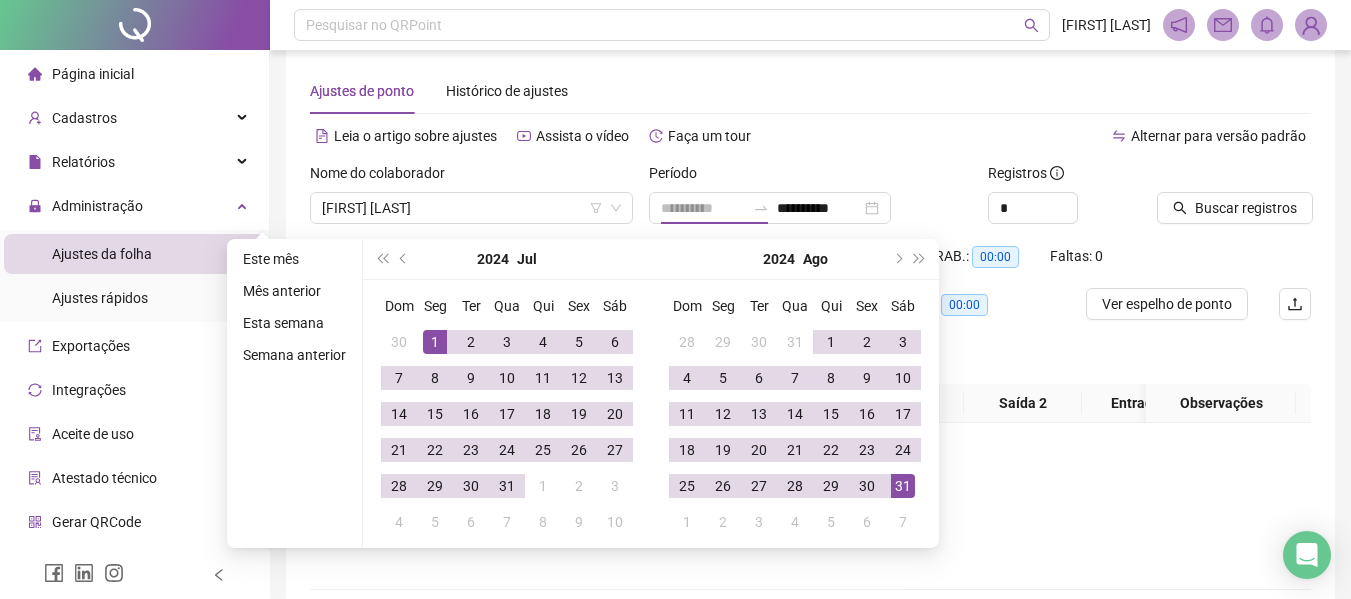 click on "1" at bounding box center [435, 342] 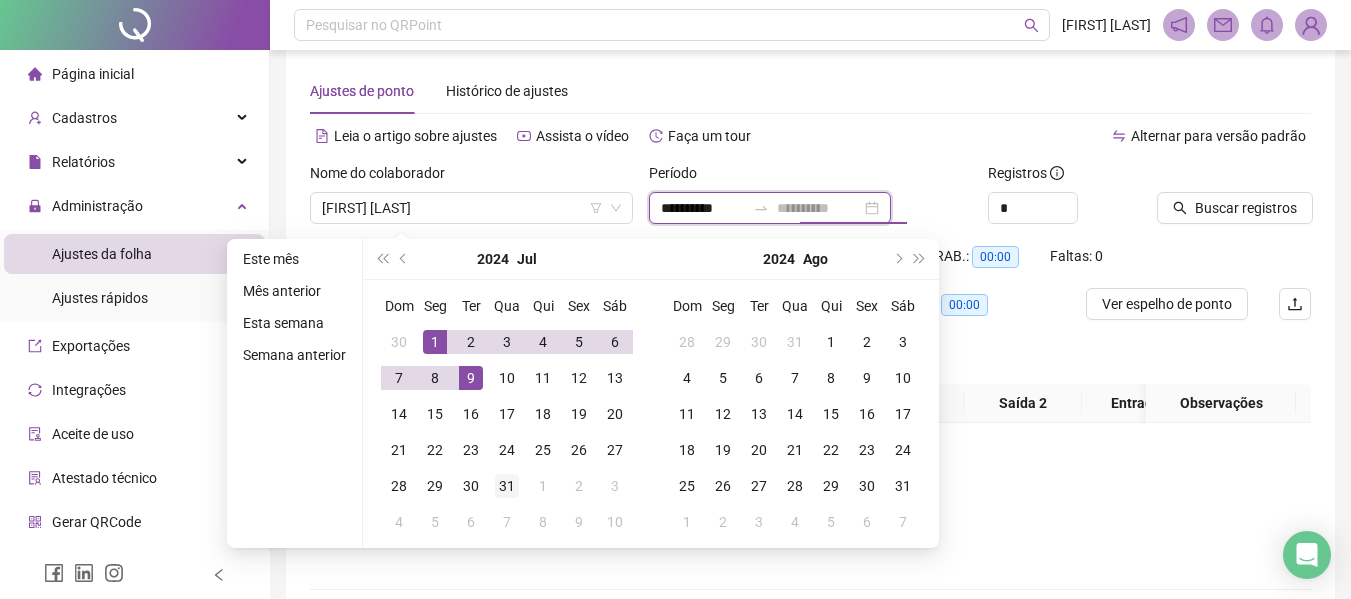 type on "**********" 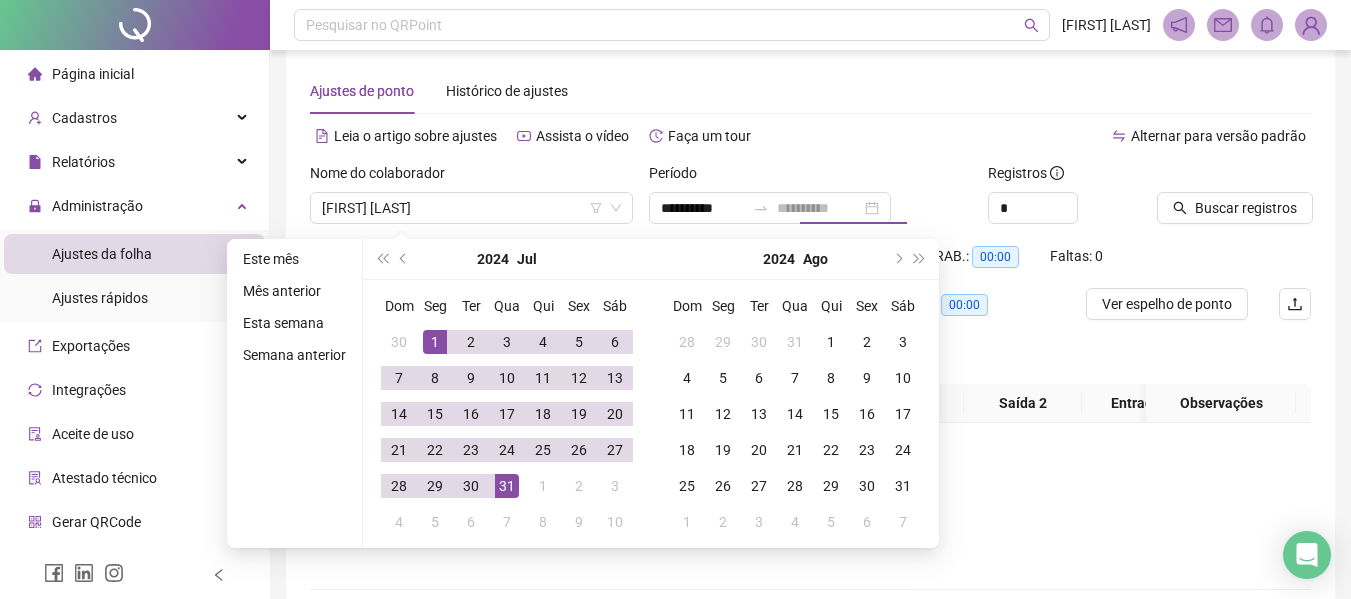 click on "31" at bounding box center [507, 486] 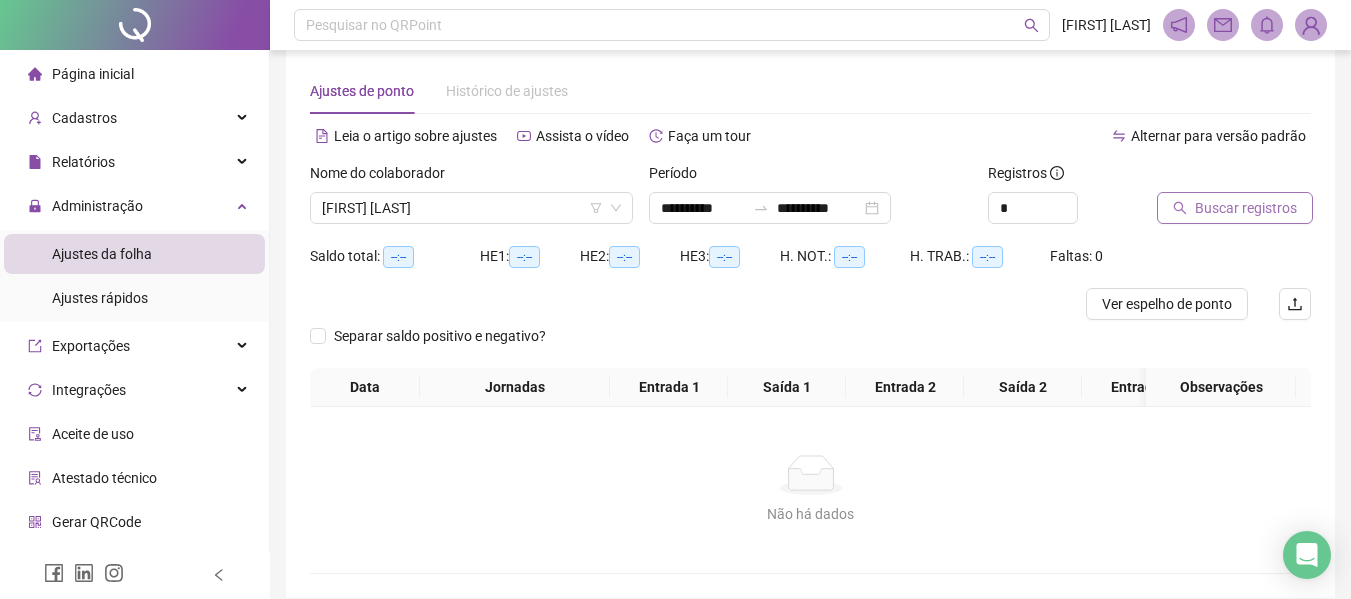 click on "Buscar registros" at bounding box center [1246, 208] 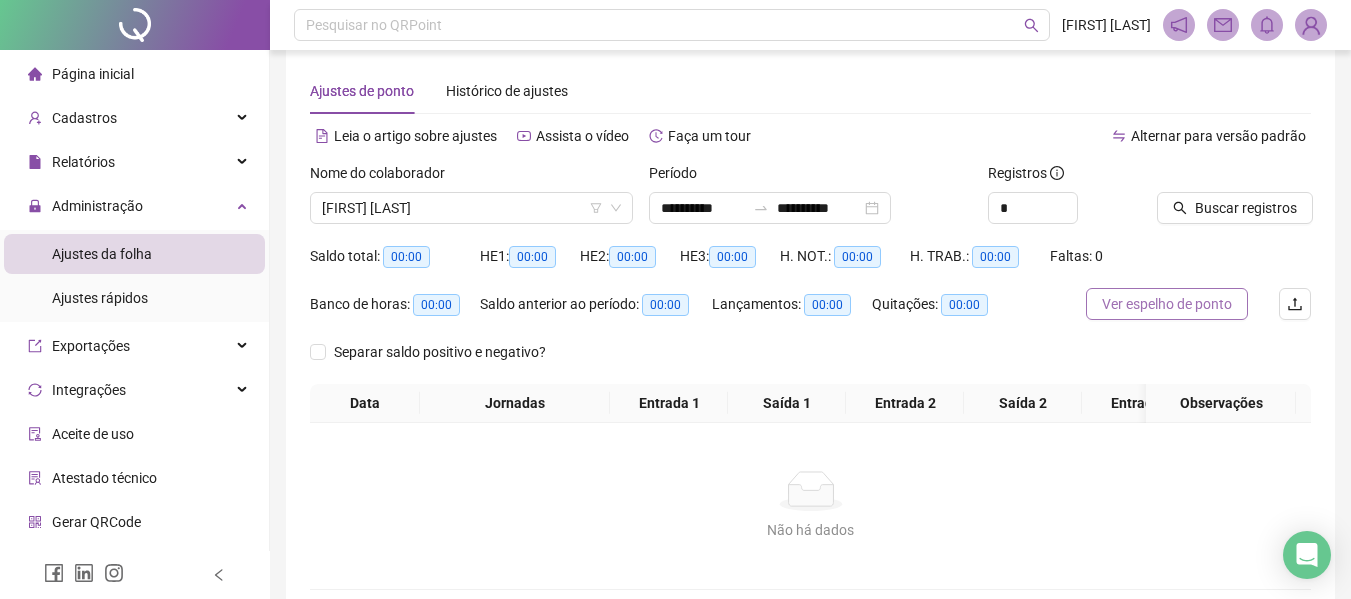 click on "Ver espelho de ponto" at bounding box center [1167, 304] 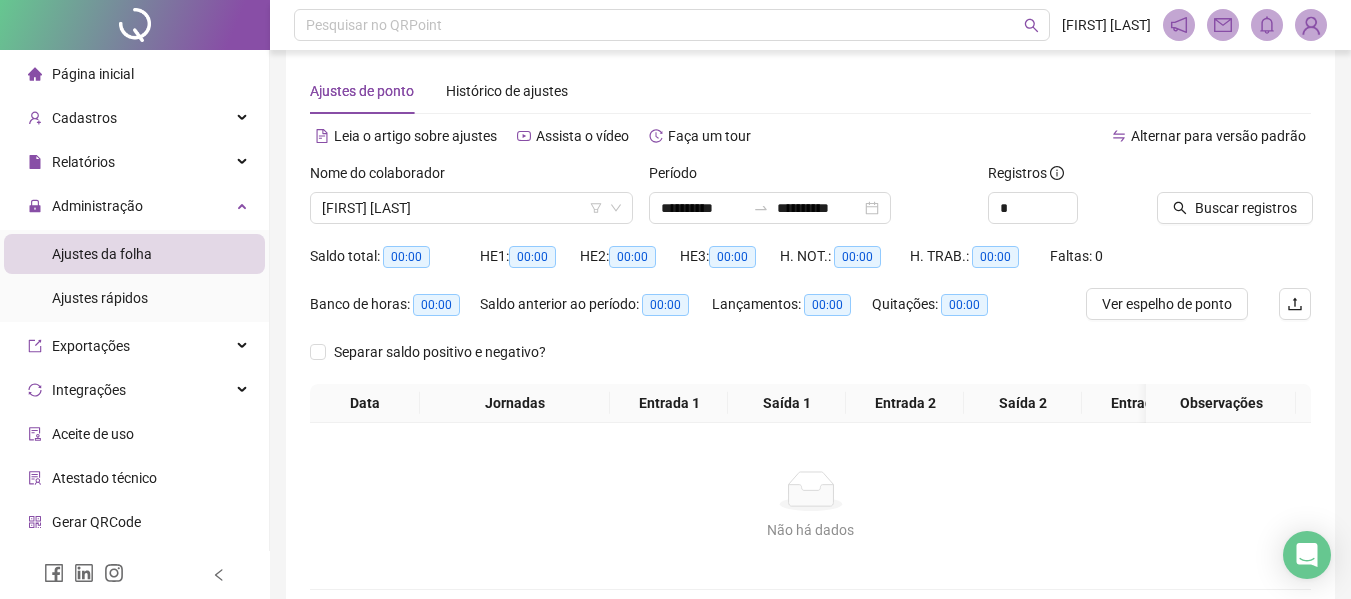 scroll, scrollTop: 0, scrollLeft: 0, axis: both 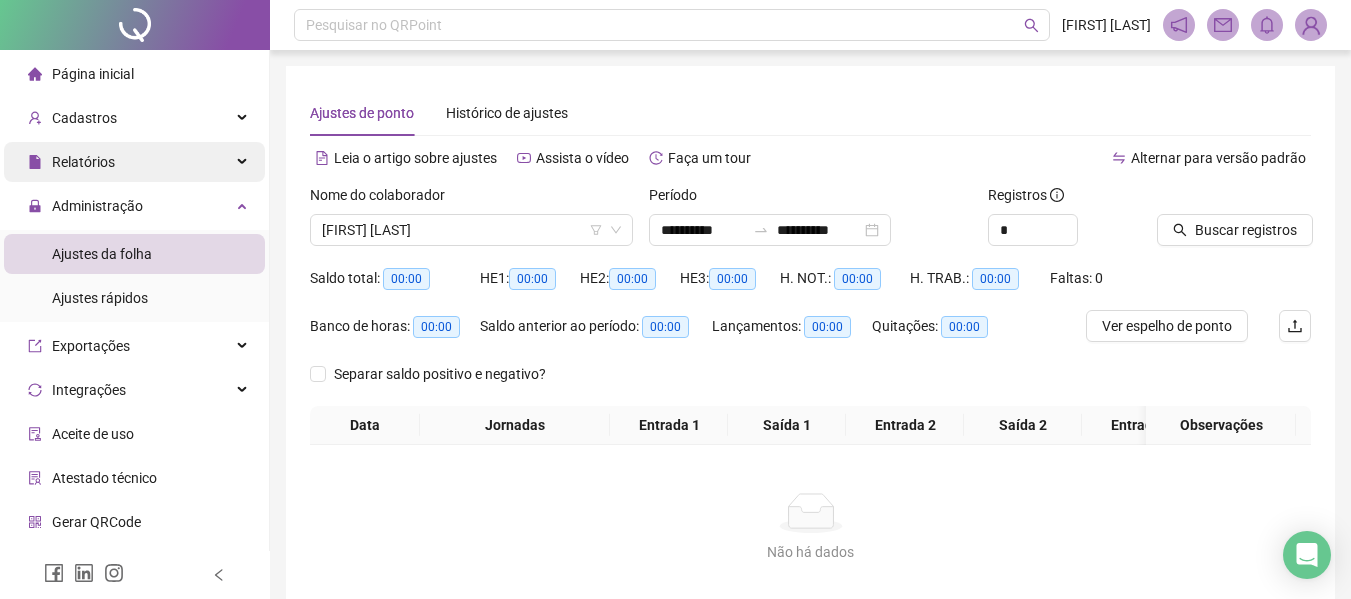 click on "Relatórios" at bounding box center (71, 162) 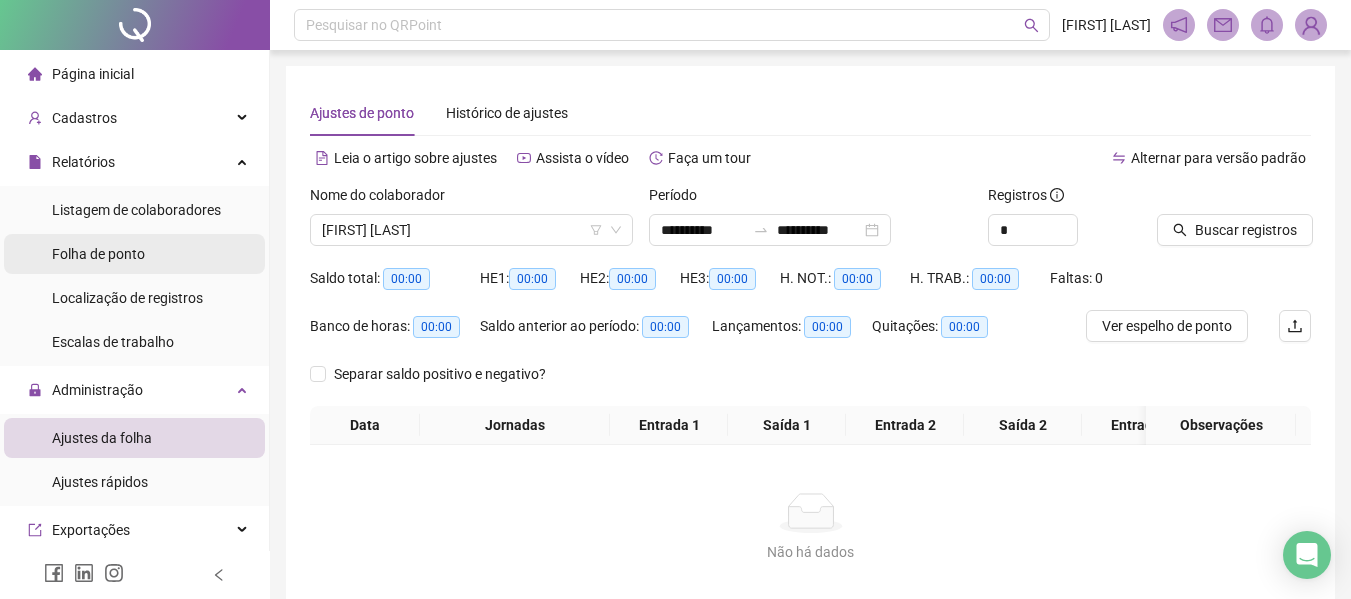 click on "Folha de ponto" at bounding box center (98, 254) 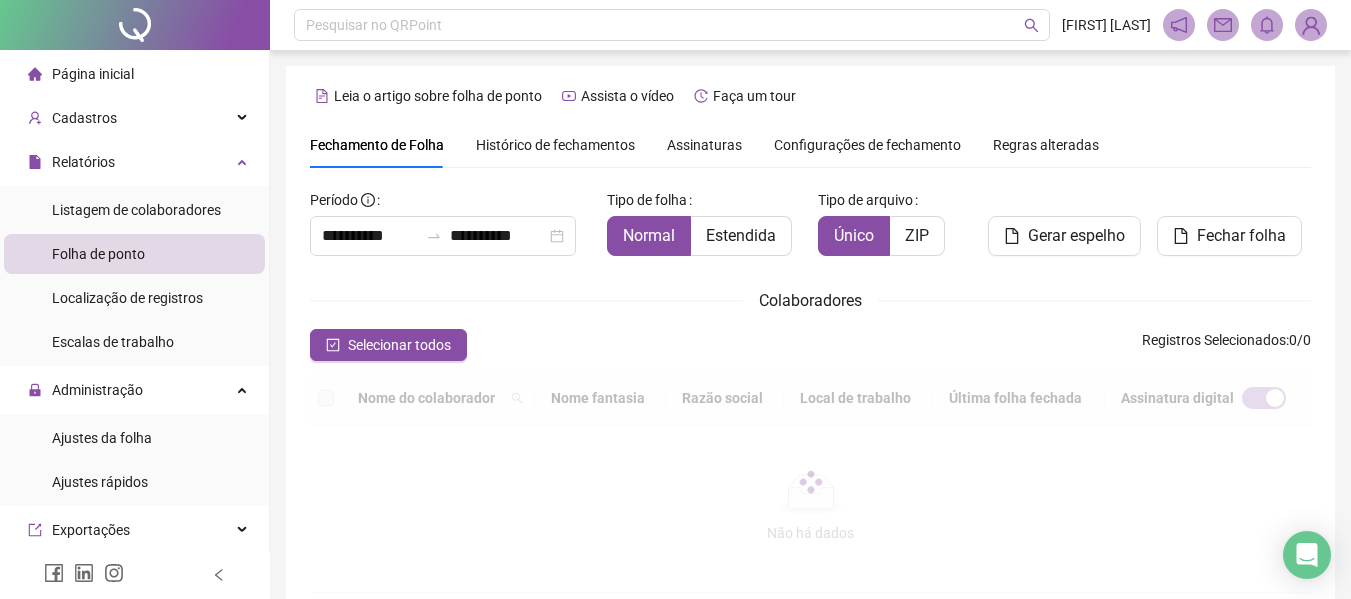 scroll, scrollTop: 110, scrollLeft: 0, axis: vertical 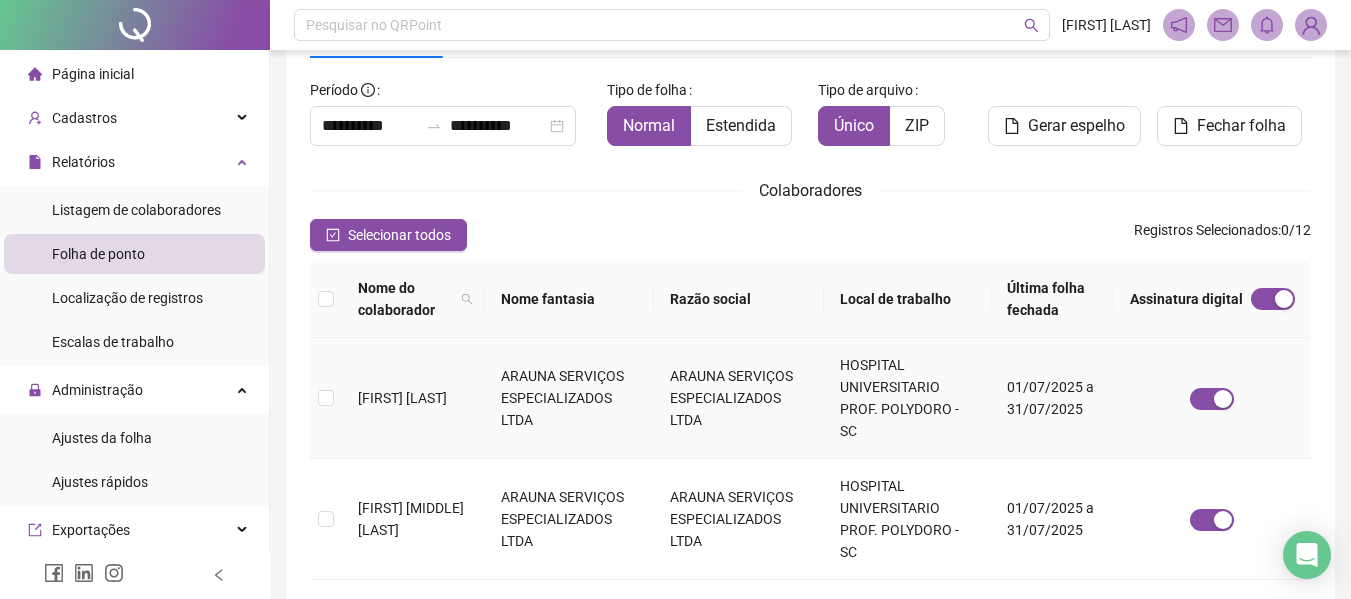 click on "[FIRST] [LAST]" at bounding box center [402, 398] 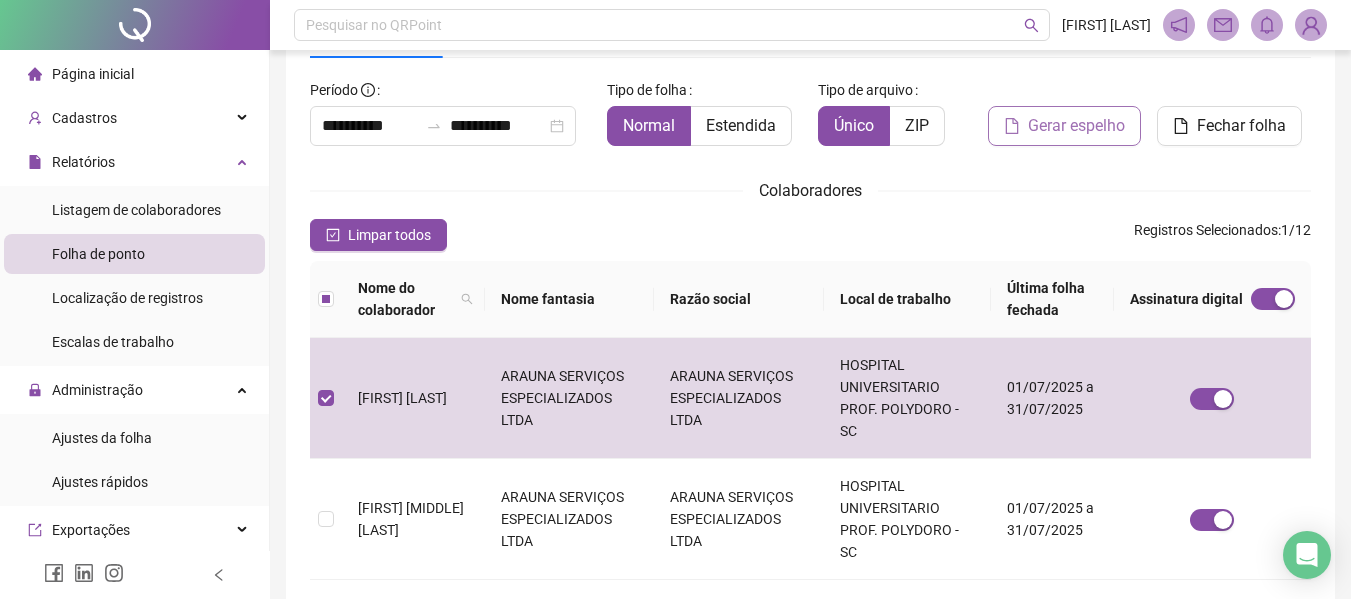 click on "Gerar espelho" at bounding box center (1076, 126) 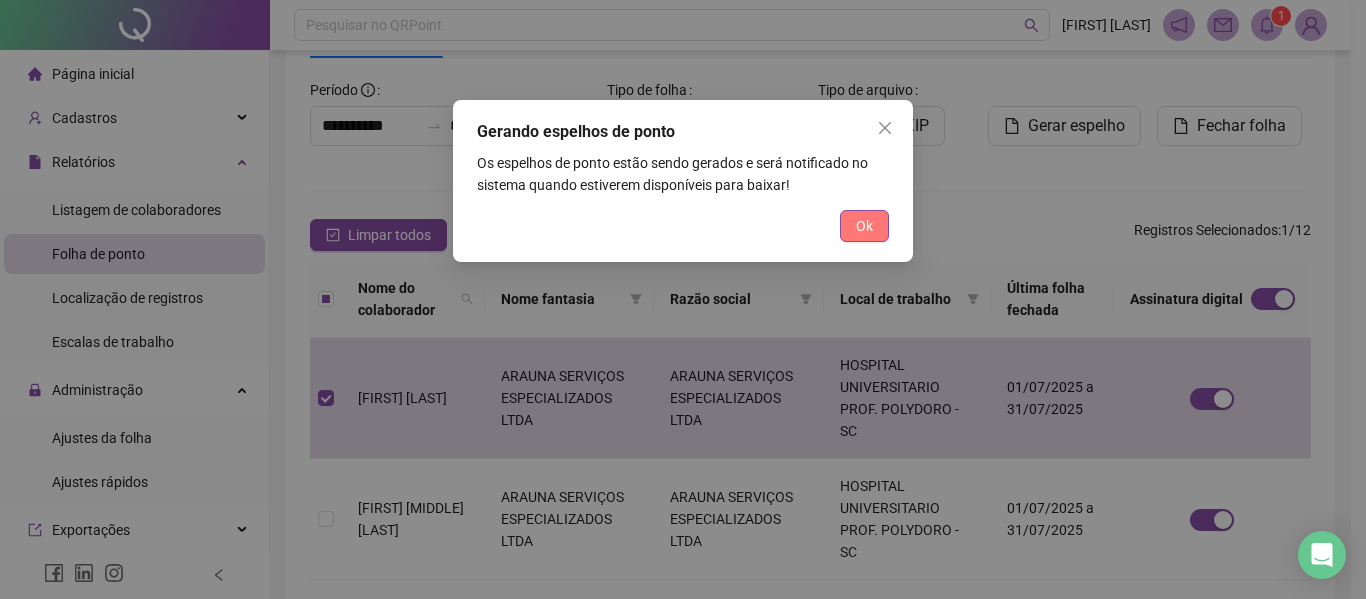 click on "Ok" at bounding box center (864, 226) 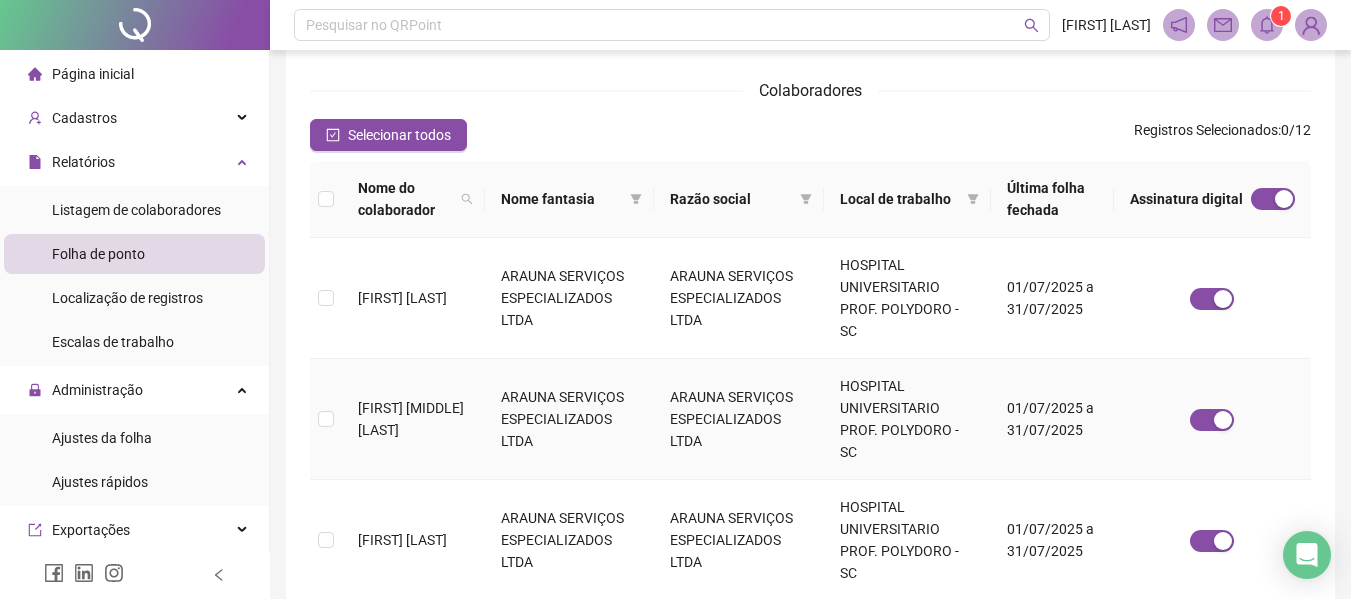 click on "[FIRST] [MIDDLE] [LAST]" at bounding box center [411, 419] 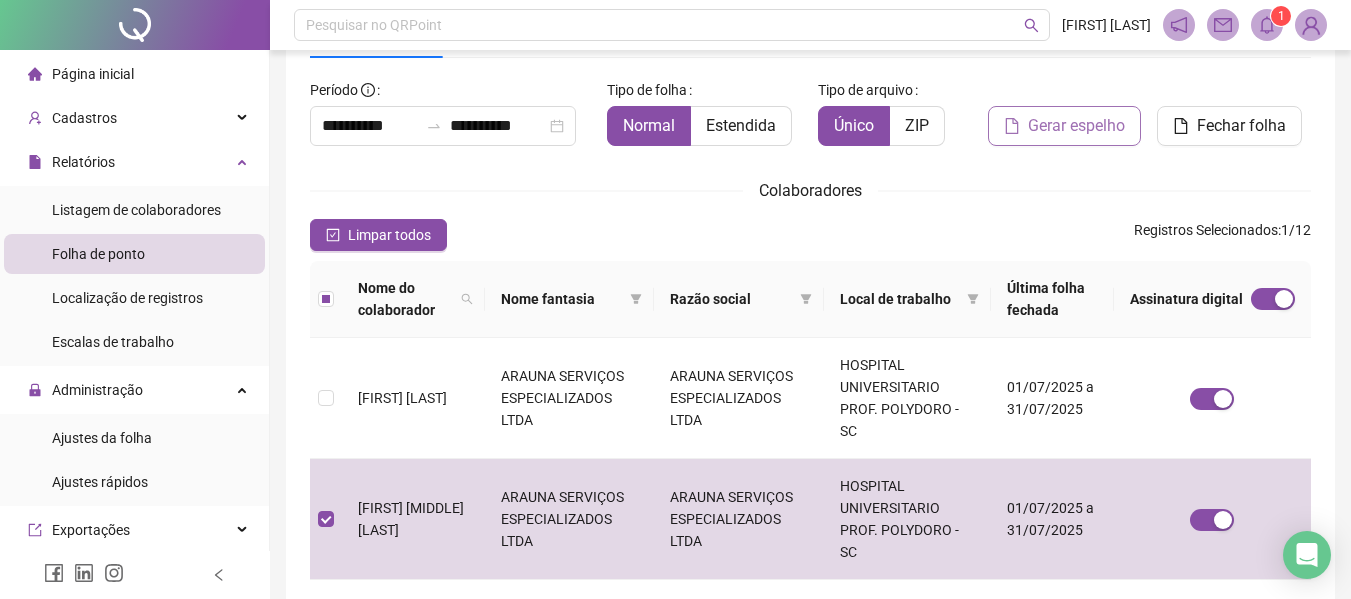 click on "Gerar espelho" at bounding box center (1076, 126) 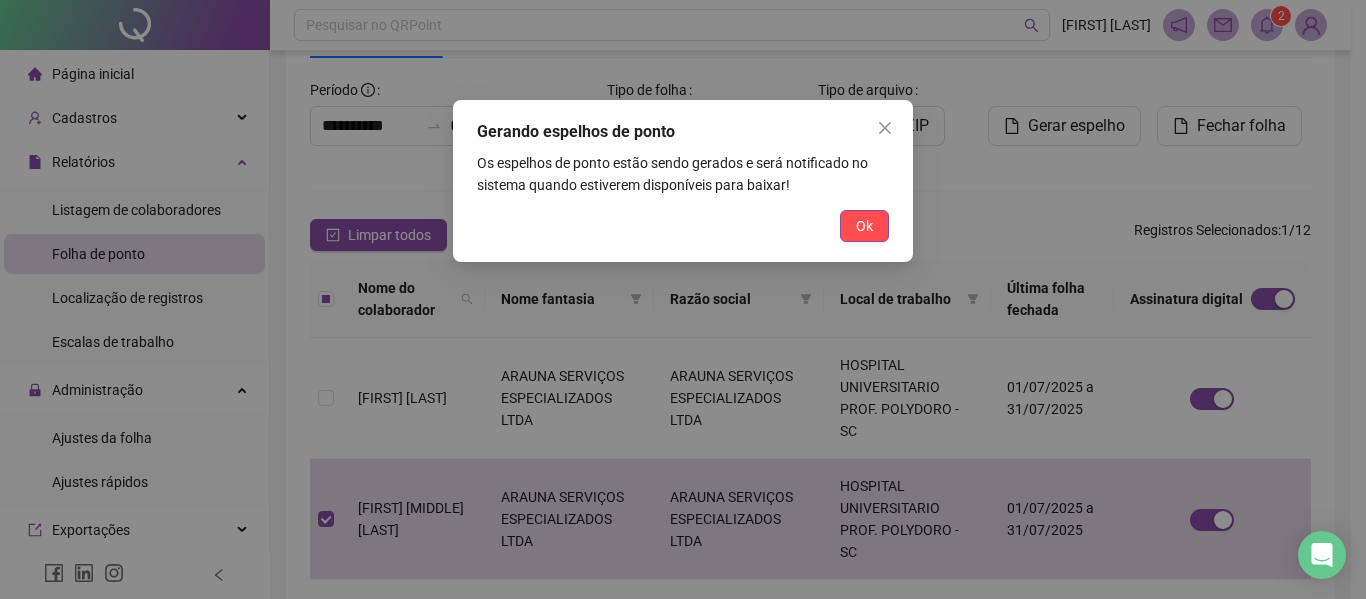 drag, startPoint x: 877, startPoint y: 119, endPoint x: 1013, endPoint y: 79, distance: 141.76036 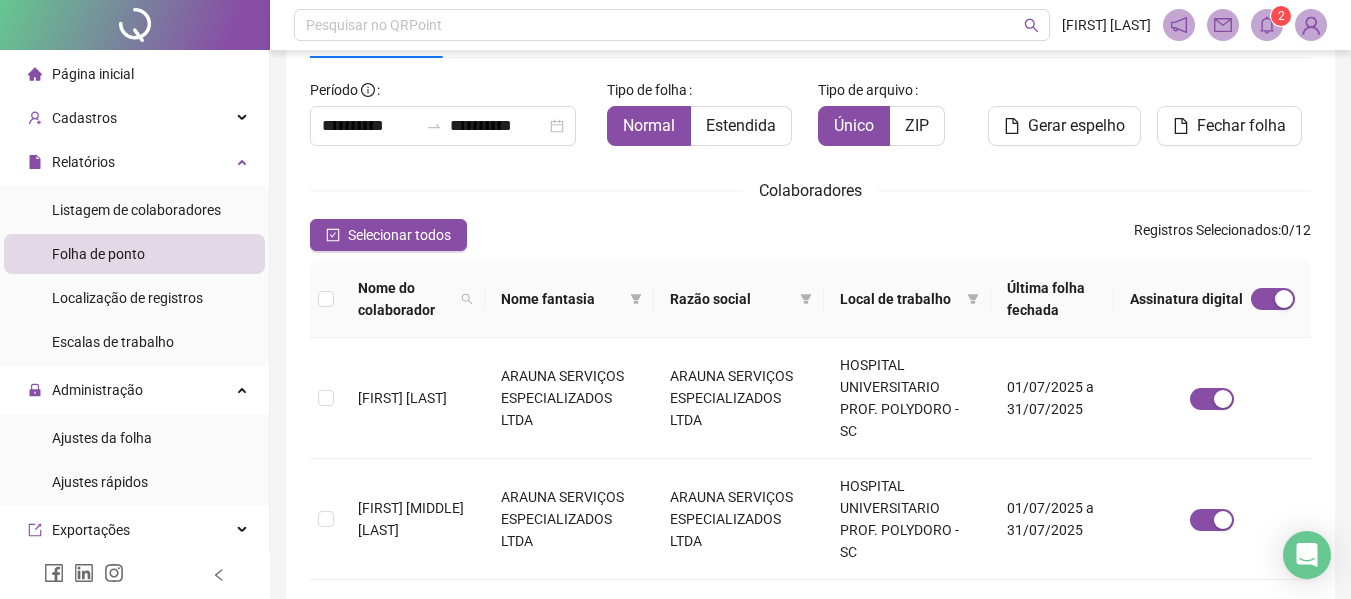 click on "**********" at bounding box center [810, 806] 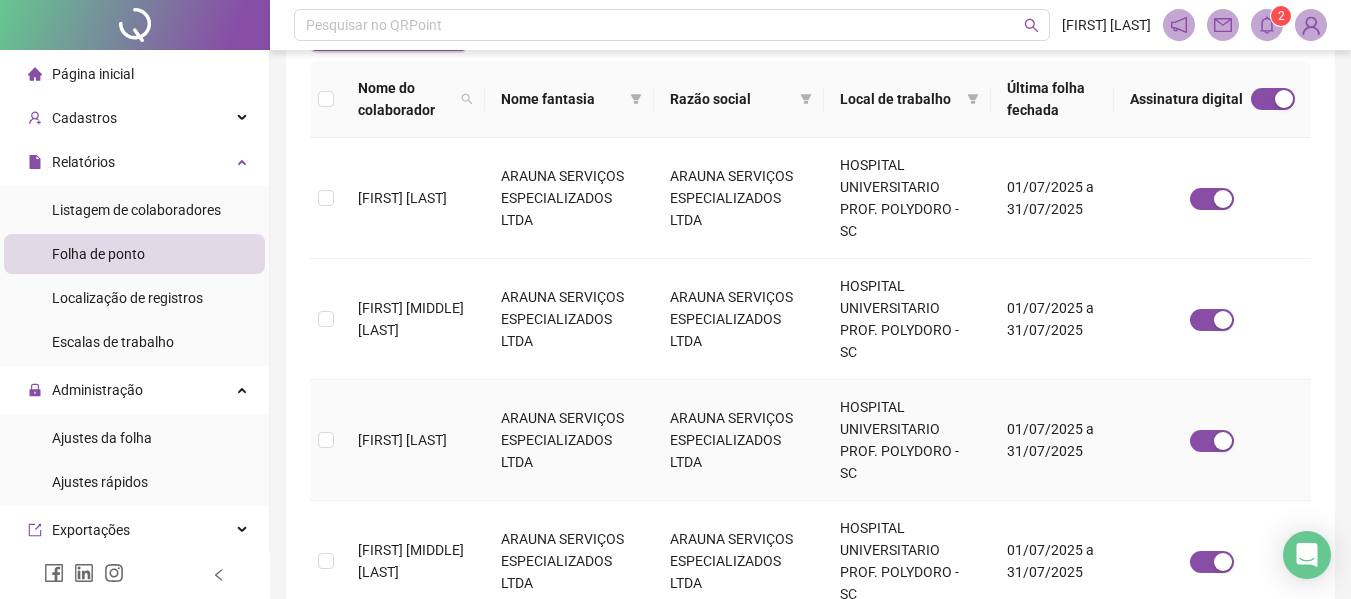 click on "[FIRST] [LAST]" at bounding box center (402, 440) 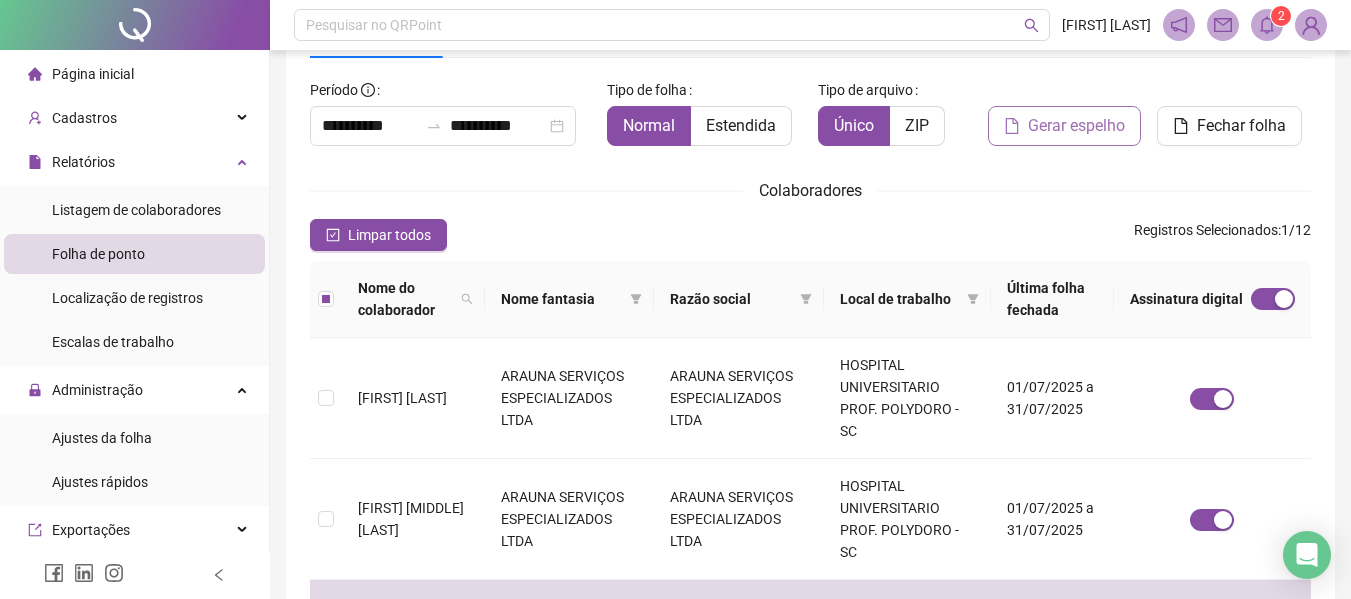 click on "Gerar espelho" at bounding box center (1064, 126) 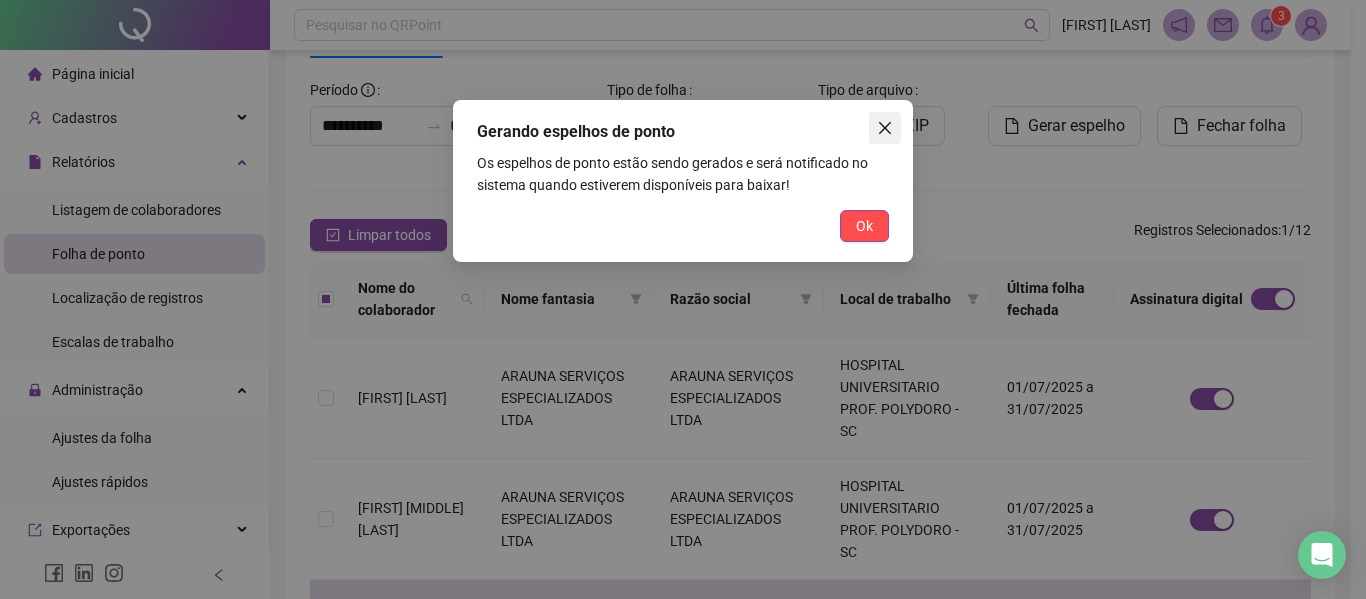 click at bounding box center [885, 128] 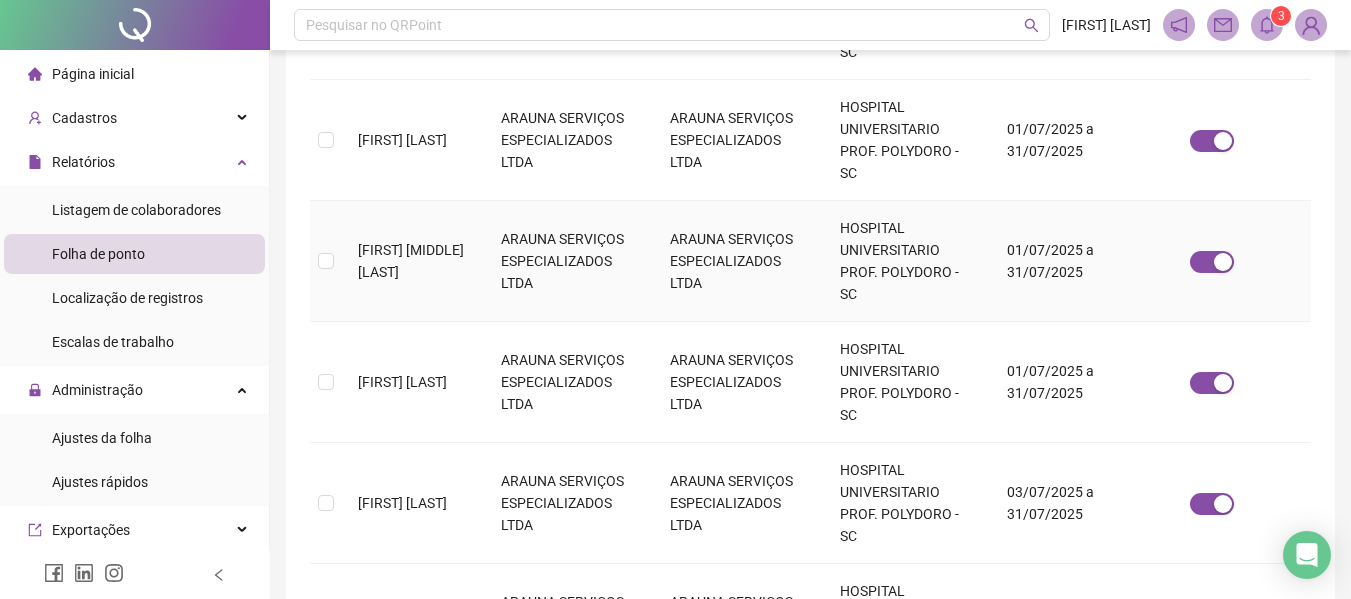 click on "[FIRST] [MIDDLE] [LAST]" at bounding box center (413, 261) 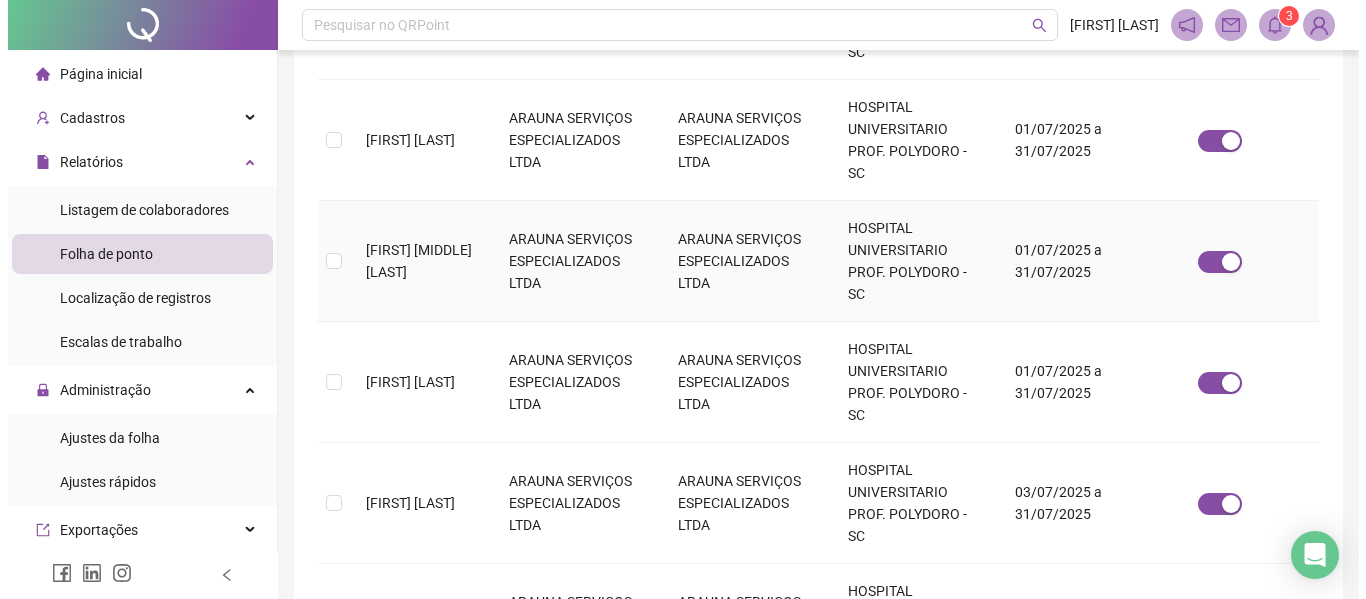 scroll, scrollTop: 110, scrollLeft: 0, axis: vertical 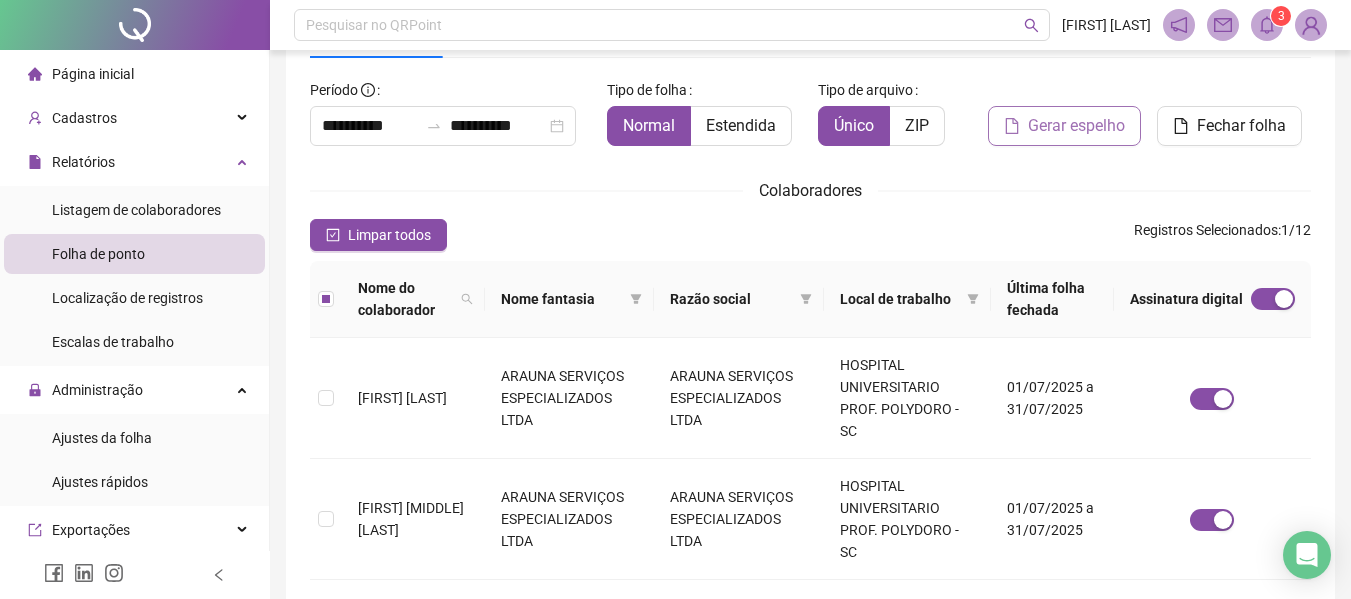 click on "Gerar espelho" at bounding box center [1076, 126] 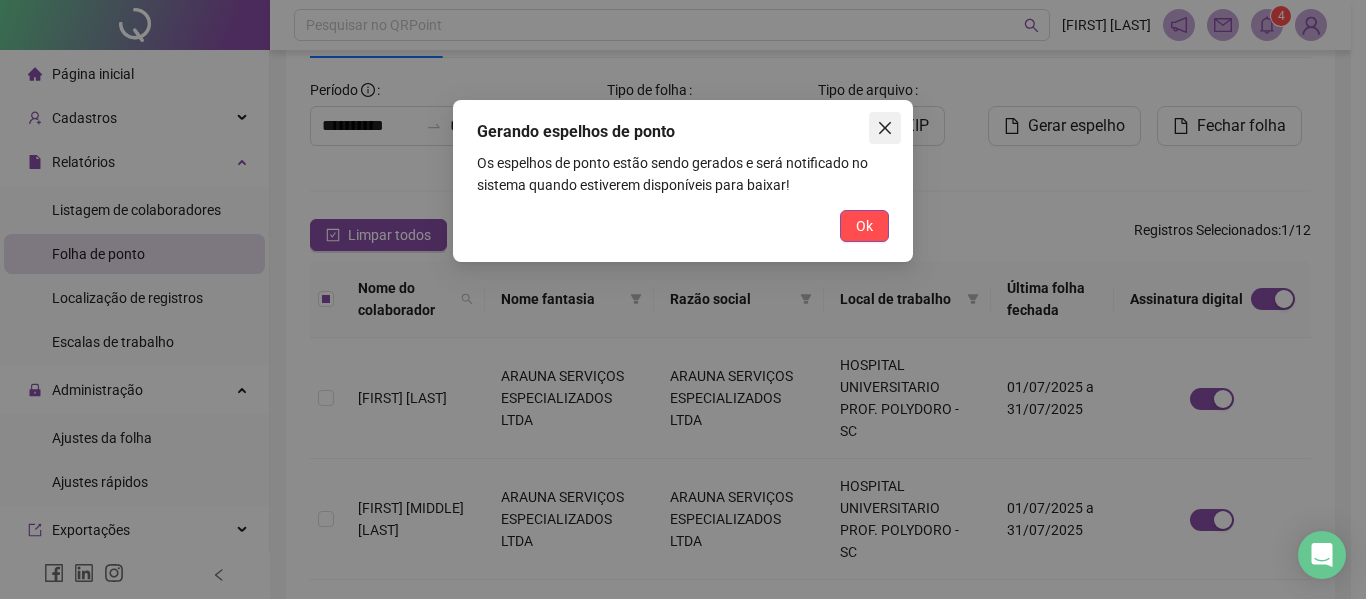 click 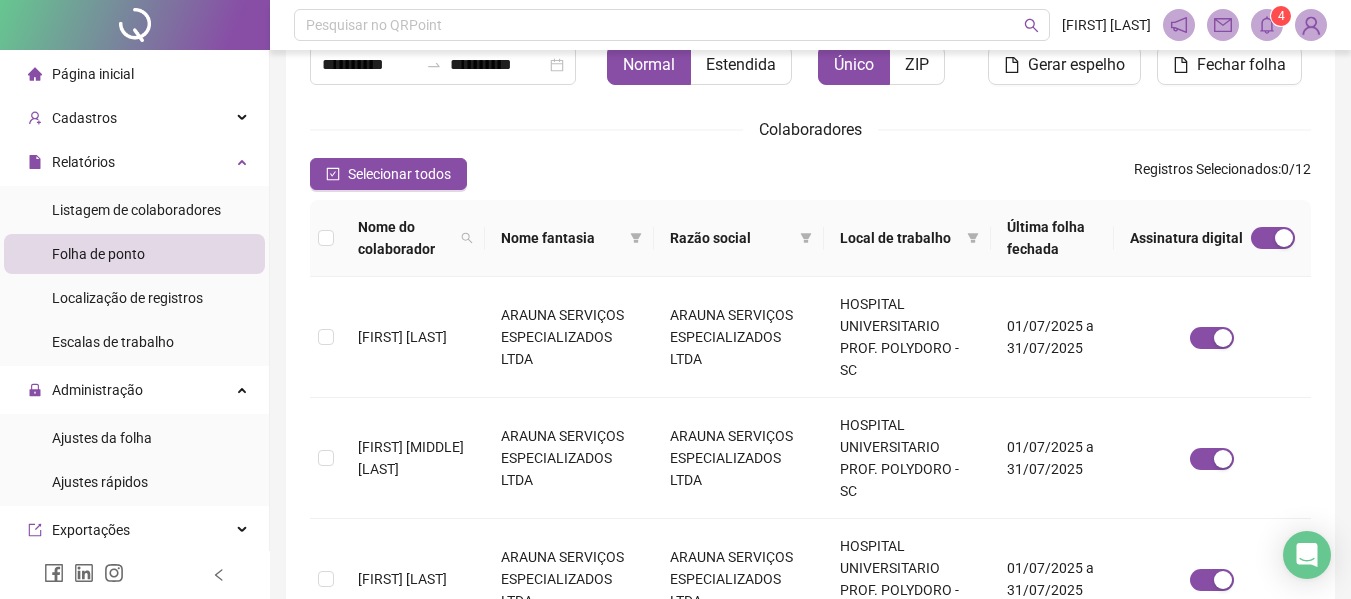 scroll, scrollTop: 510, scrollLeft: 0, axis: vertical 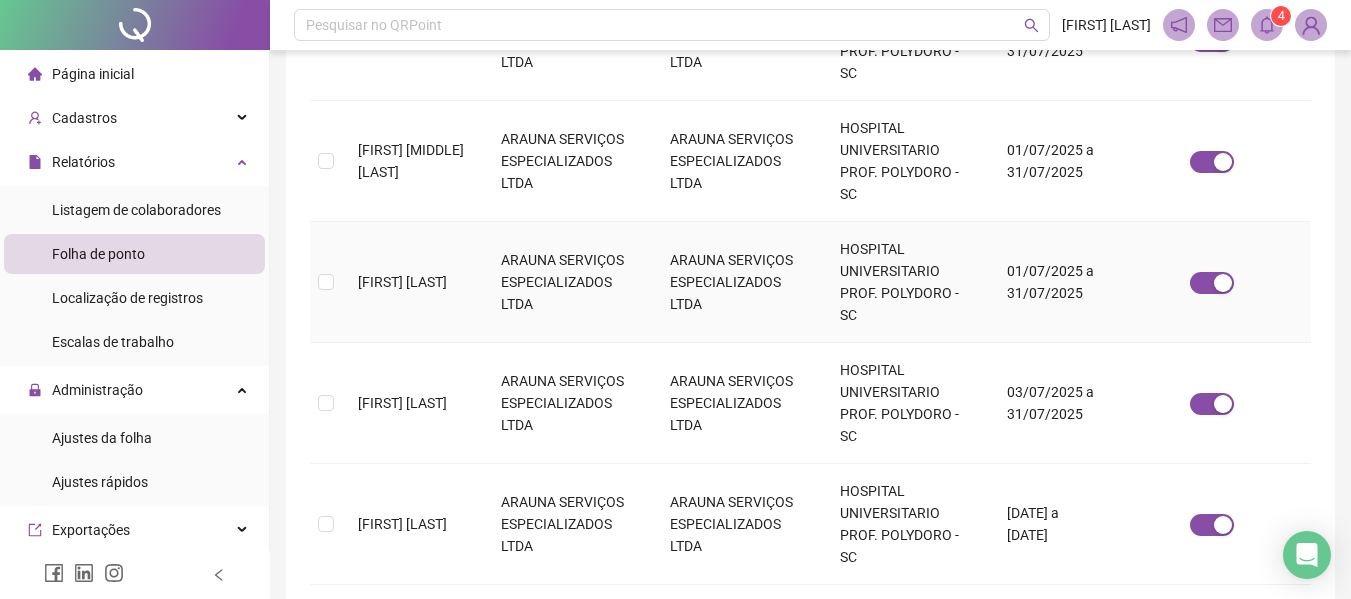 click on "[FIRST] [LAST]" at bounding box center [402, 282] 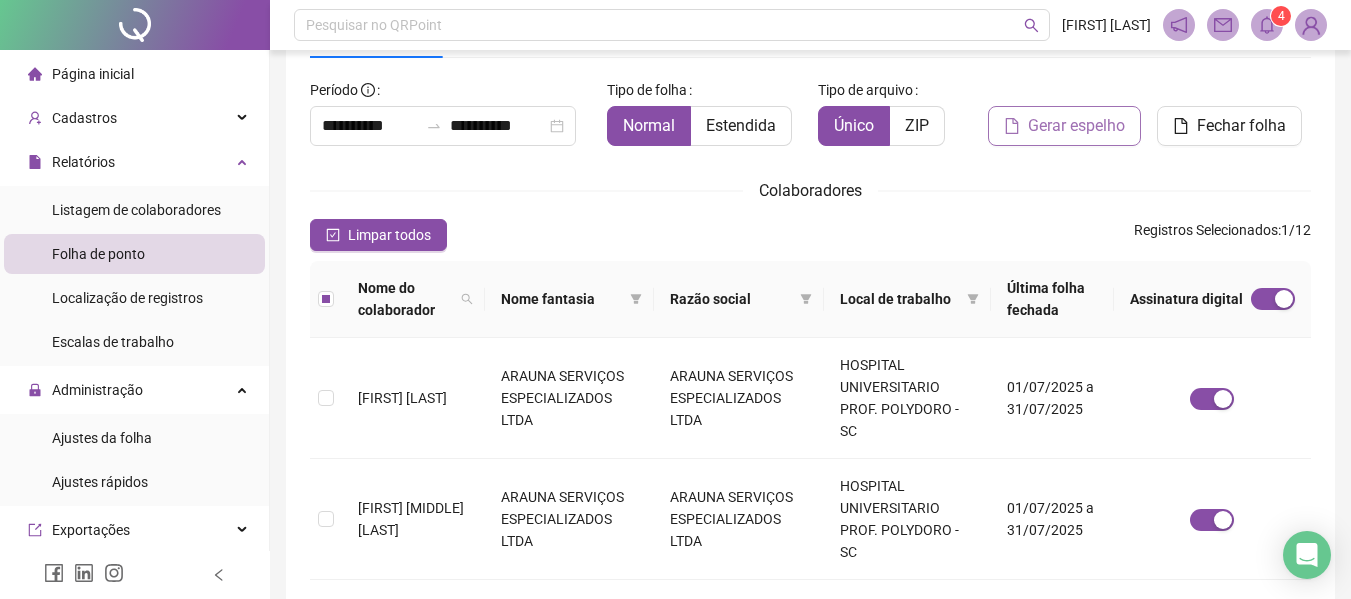 click on "Gerar espelho" at bounding box center [1076, 126] 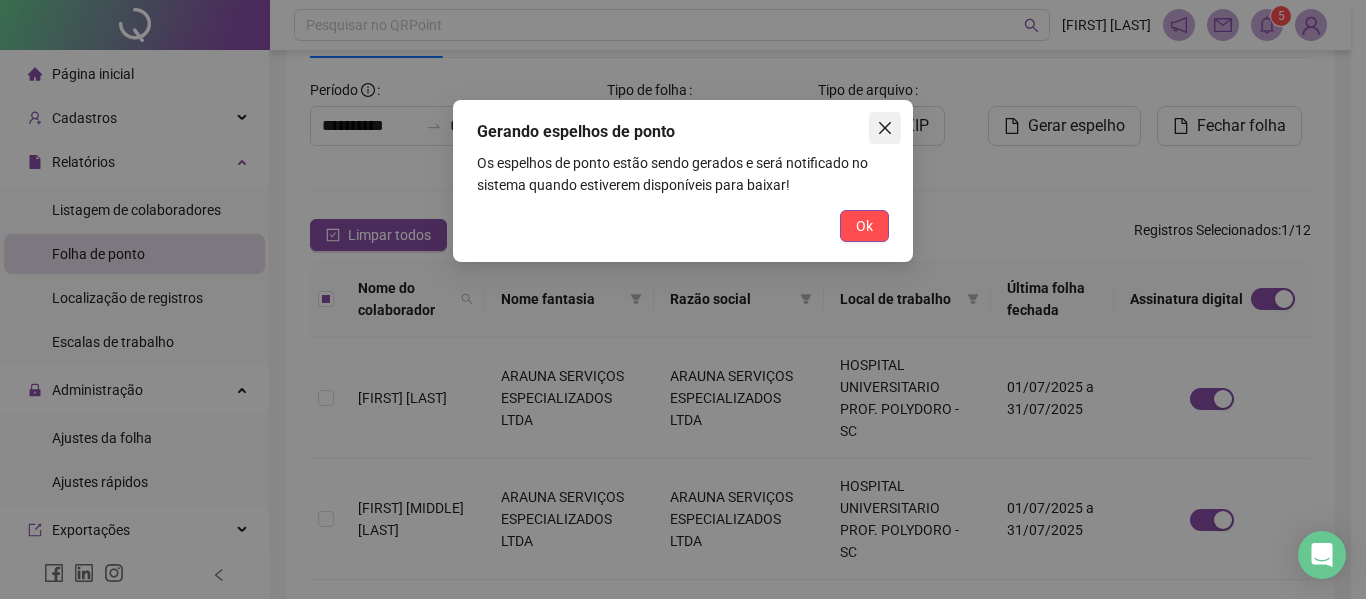 click 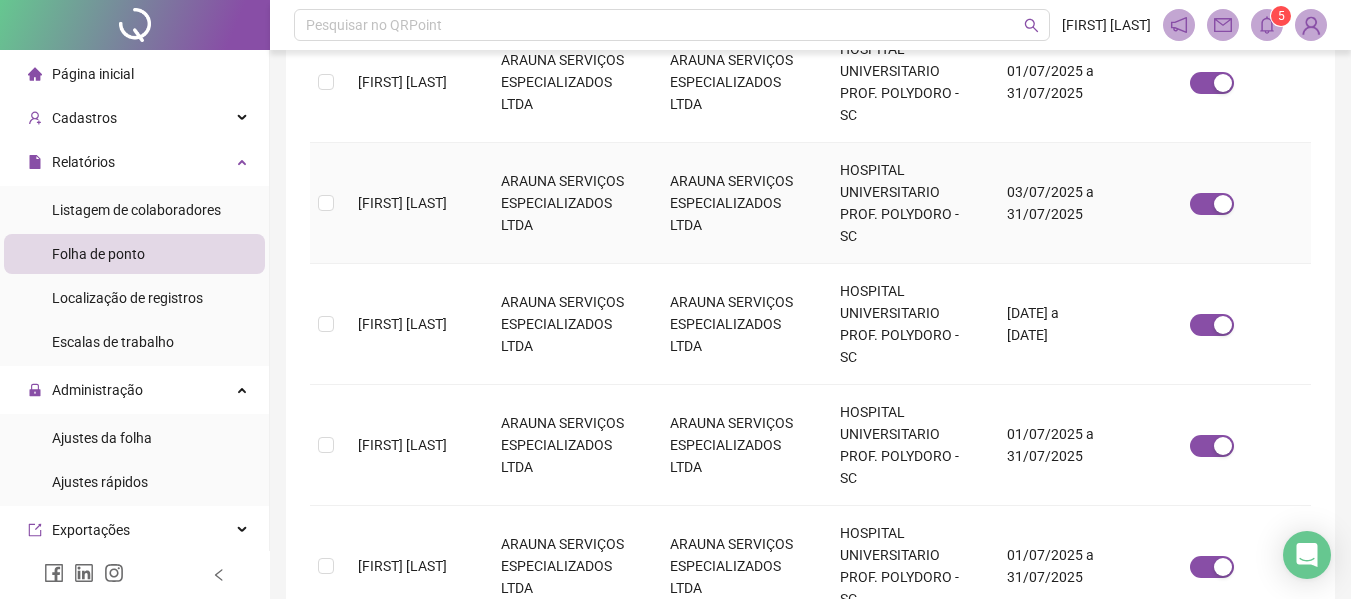 click on "[FIRST] [LAST]" at bounding box center (402, 203) 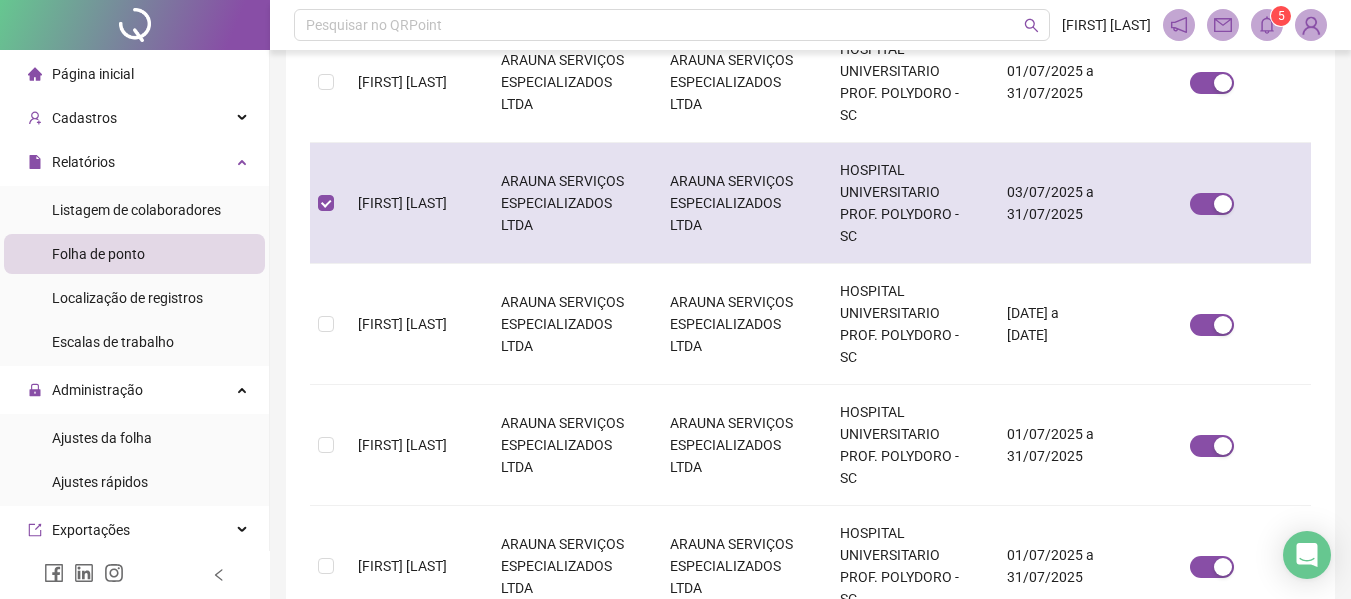 scroll, scrollTop: 110, scrollLeft: 0, axis: vertical 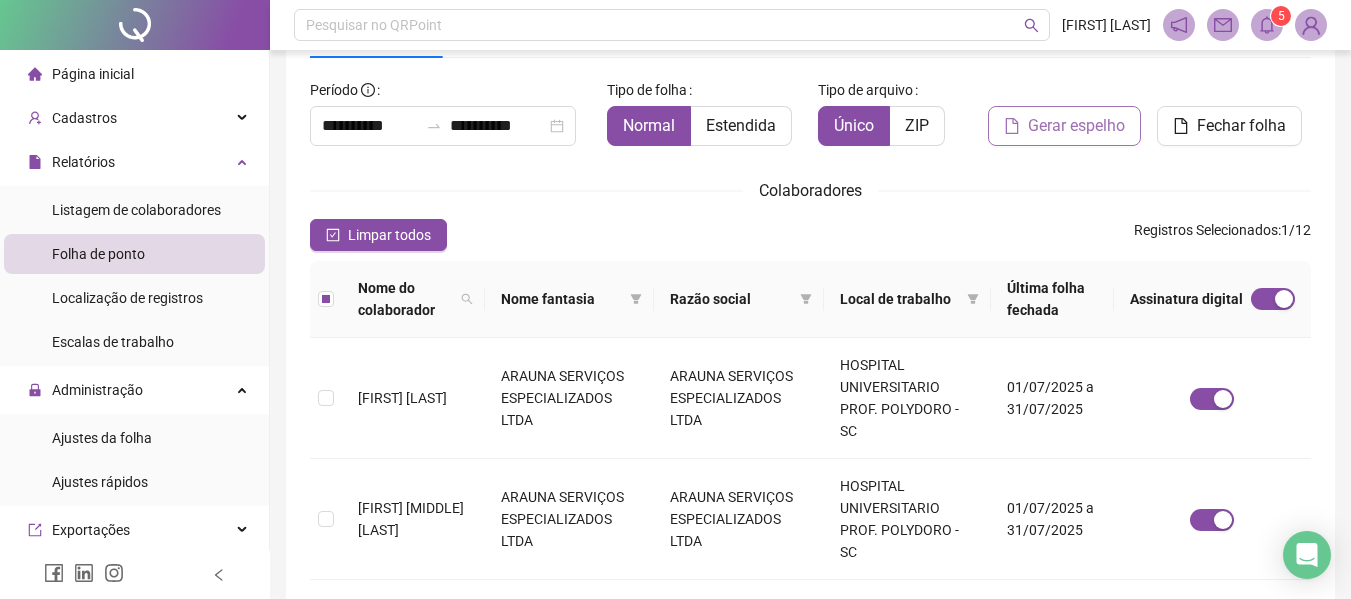click on "Gerar espelho" at bounding box center (1076, 126) 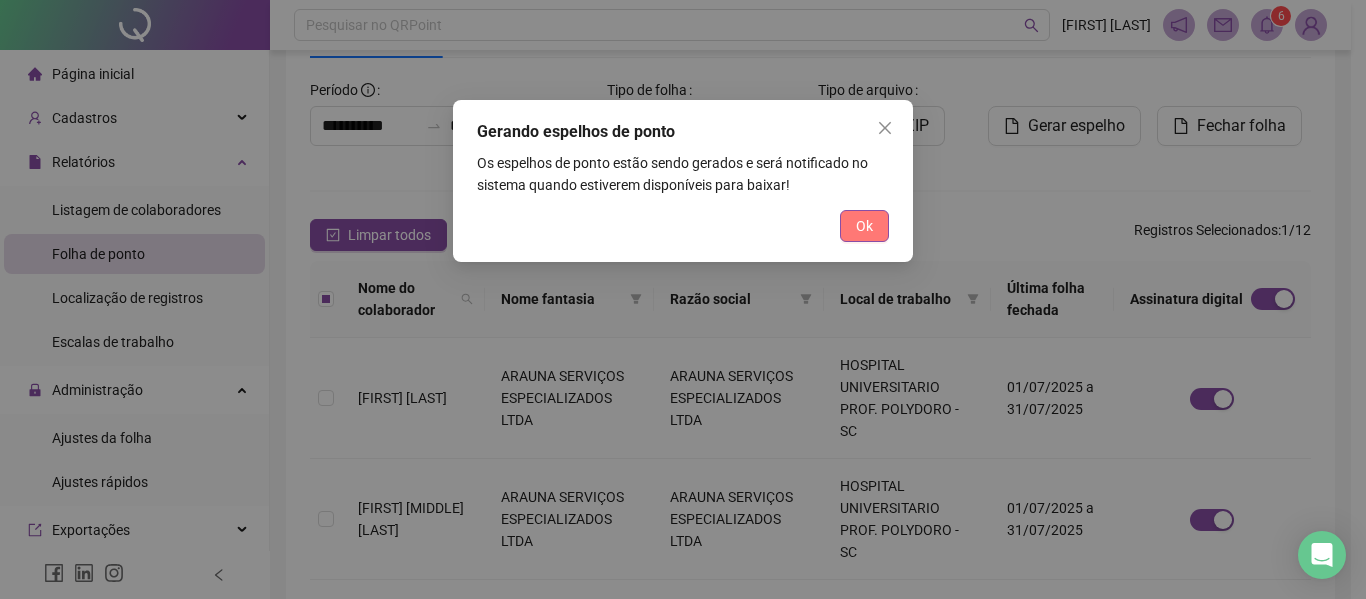 click on "Ok" at bounding box center (864, 226) 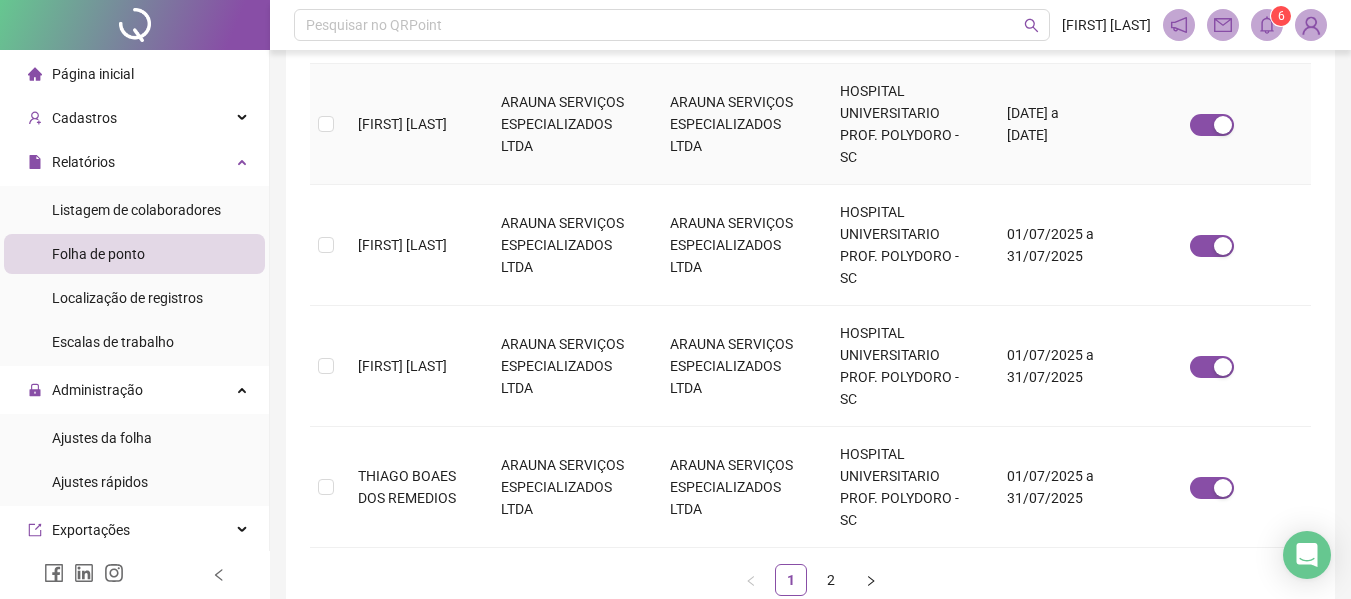 click on "[FIRST] [LAST]" at bounding box center (402, 124) 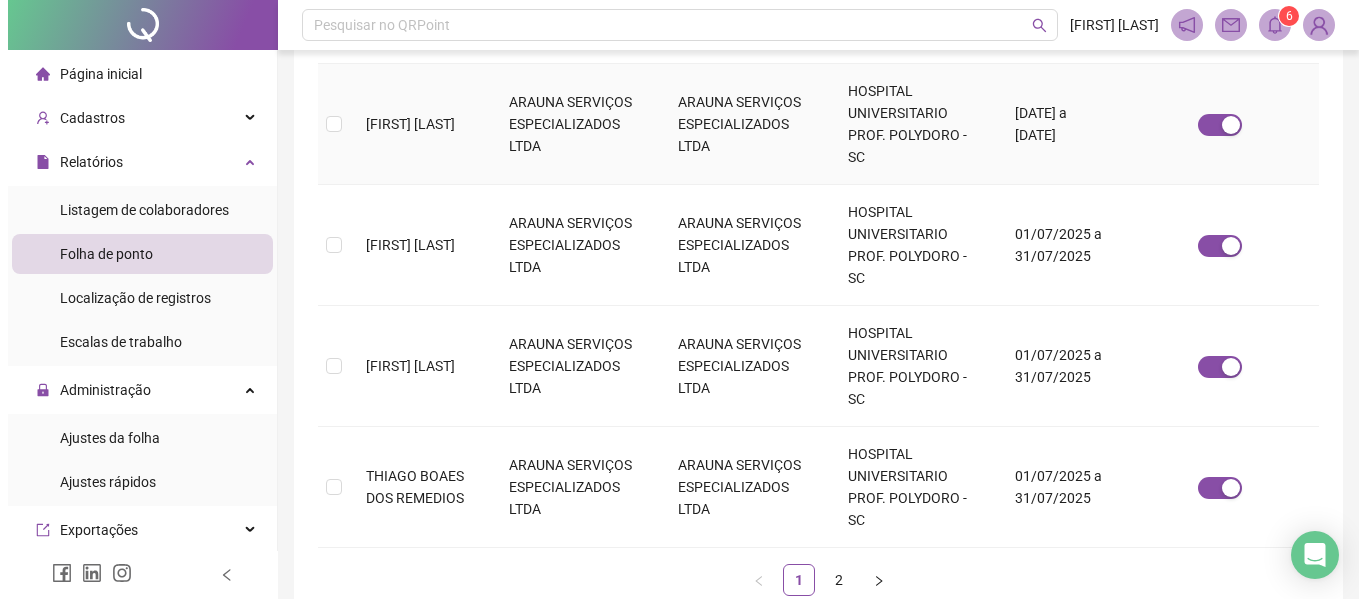scroll, scrollTop: 110, scrollLeft: 0, axis: vertical 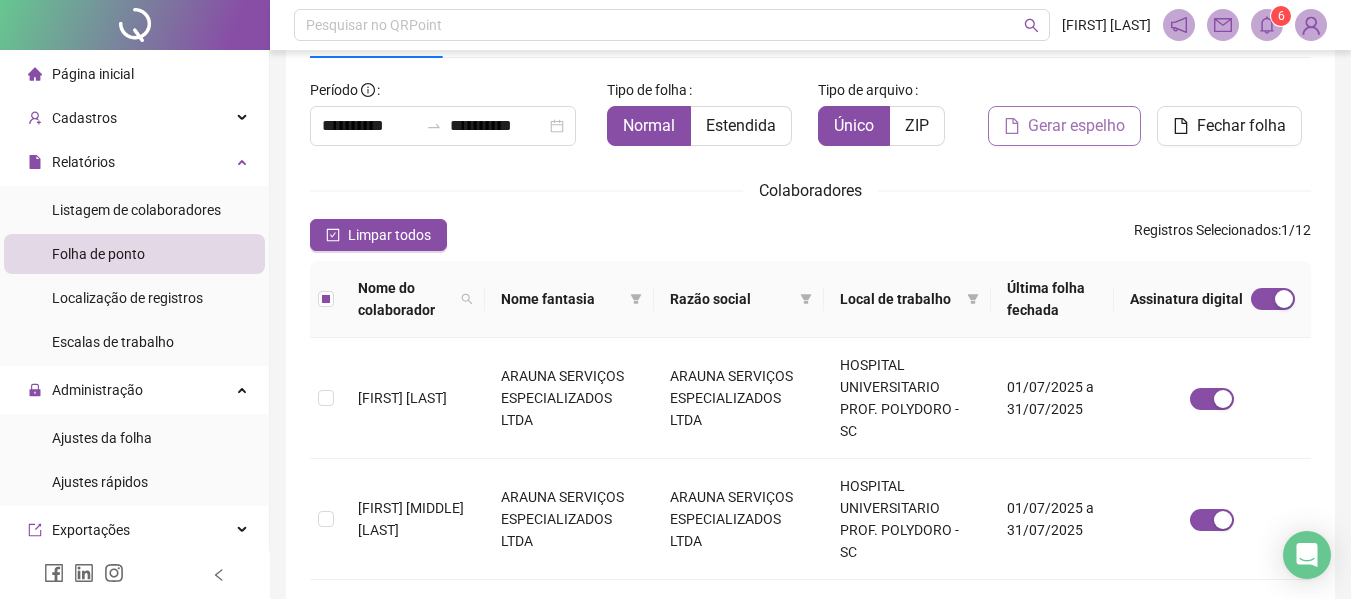 click on "Gerar espelho" at bounding box center [1076, 126] 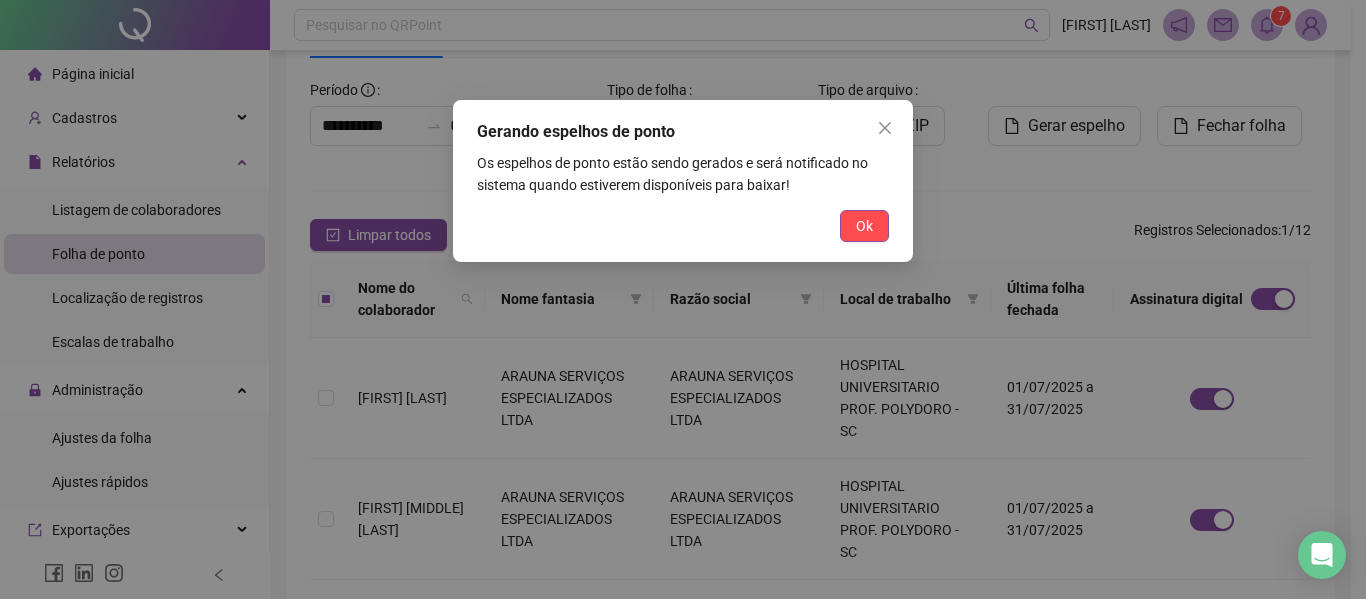 drag, startPoint x: 882, startPoint y: 127, endPoint x: 873, endPoint y: 134, distance: 11.401754 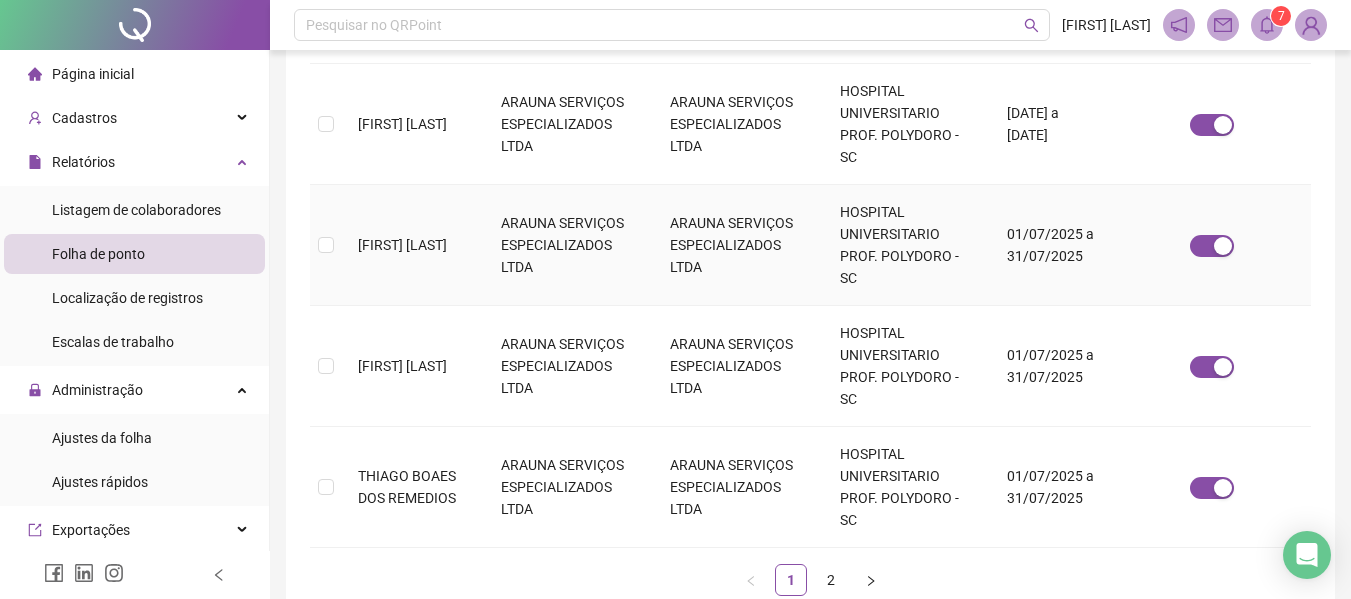 click on "[FIRST] [LAST]" at bounding box center (413, 245) 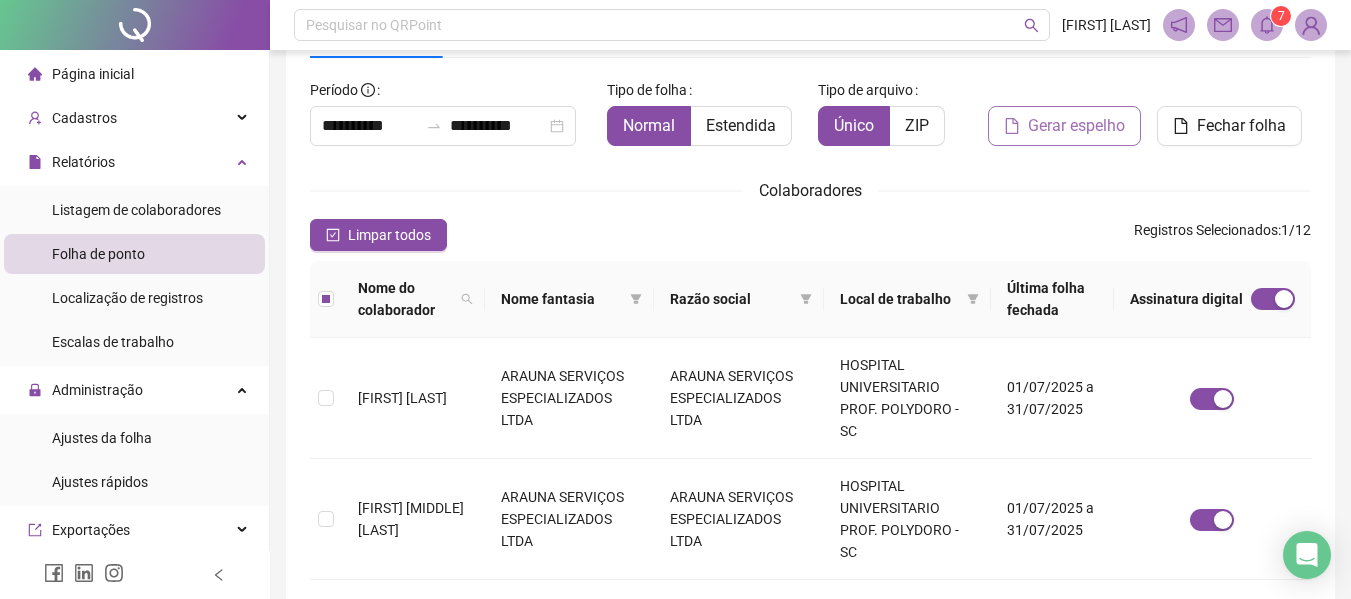 click on "Gerar espelho" at bounding box center (1076, 126) 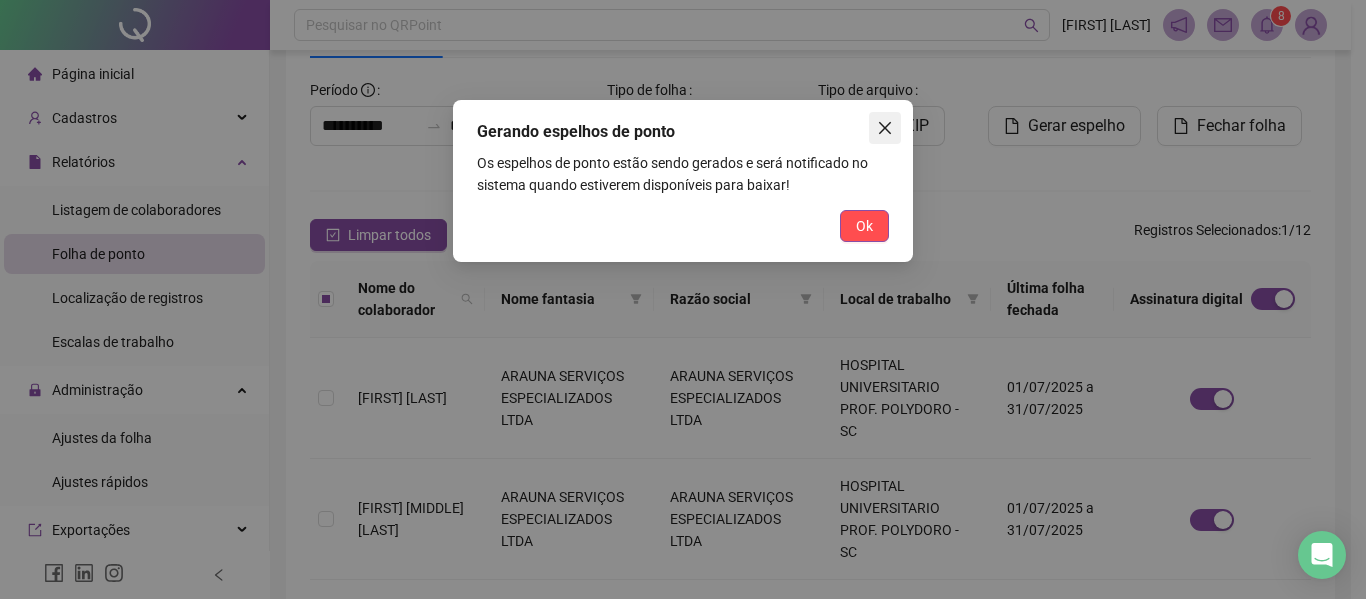 drag, startPoint x: 907, startPoint y: 127, endPoint x: 884, endPoint y: 127, distance: 23 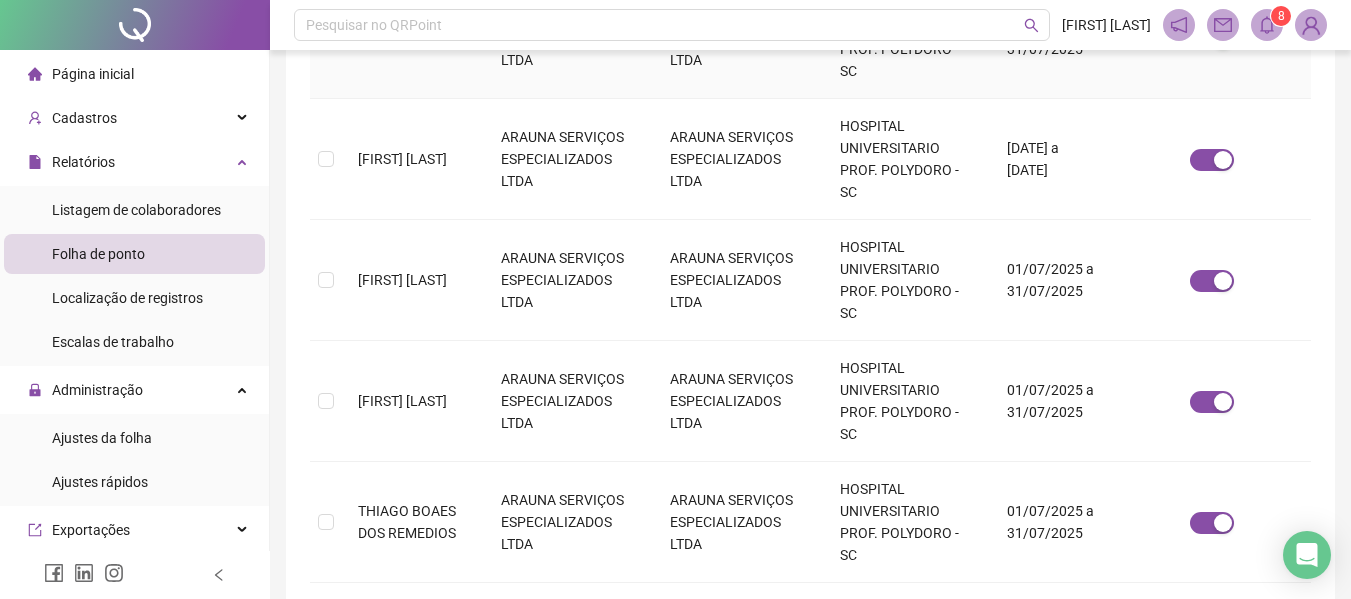 scroll, scrollTop: 1110, scrollLeft: 0, axis: vertical 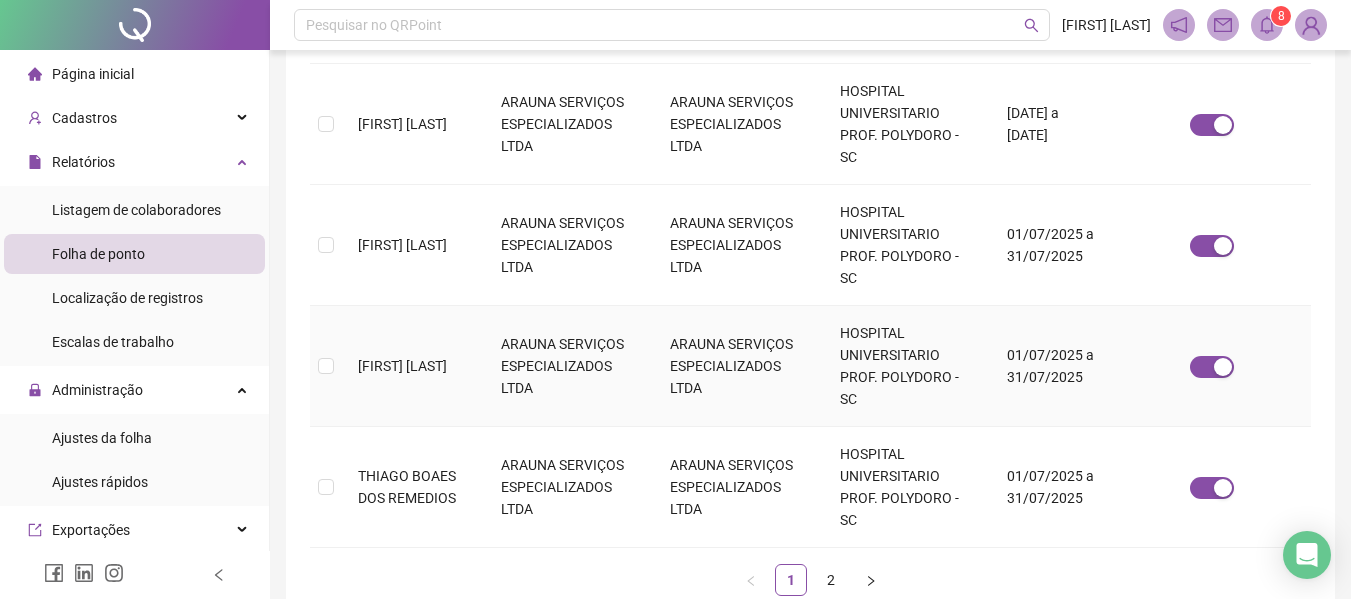 click on "[FIRST] [LAST]" at bounding box center (413, 366) 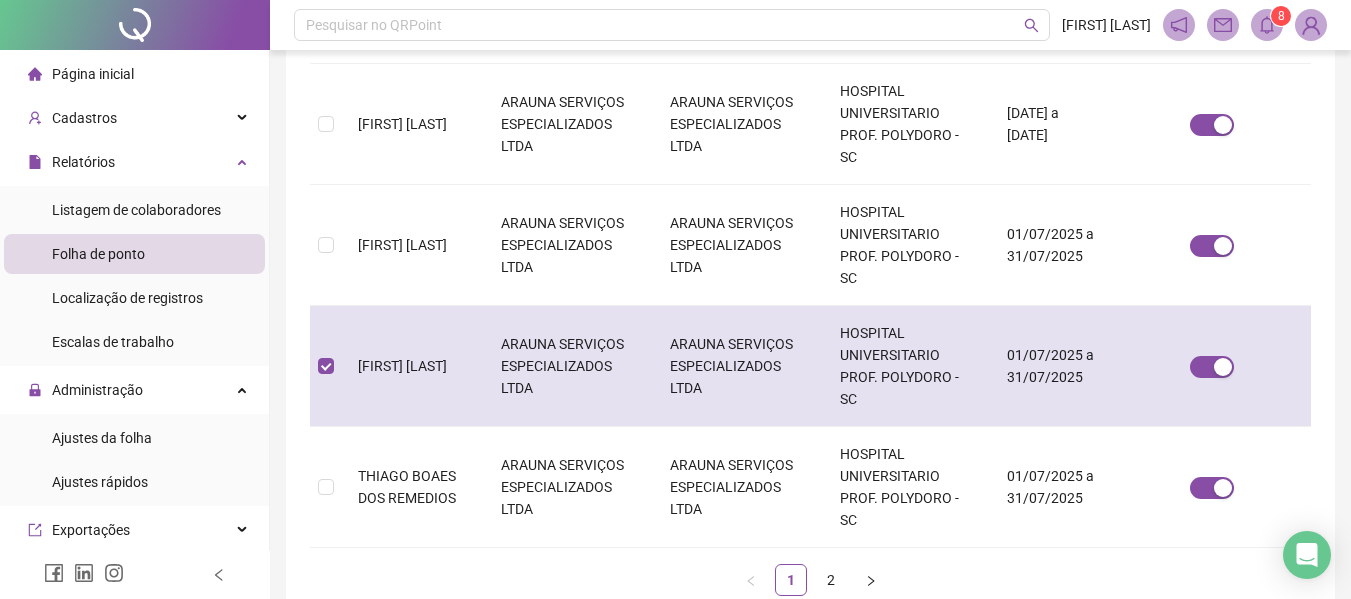scroll, scrollTop: 110, scrollLeft: 0, axis: vertical 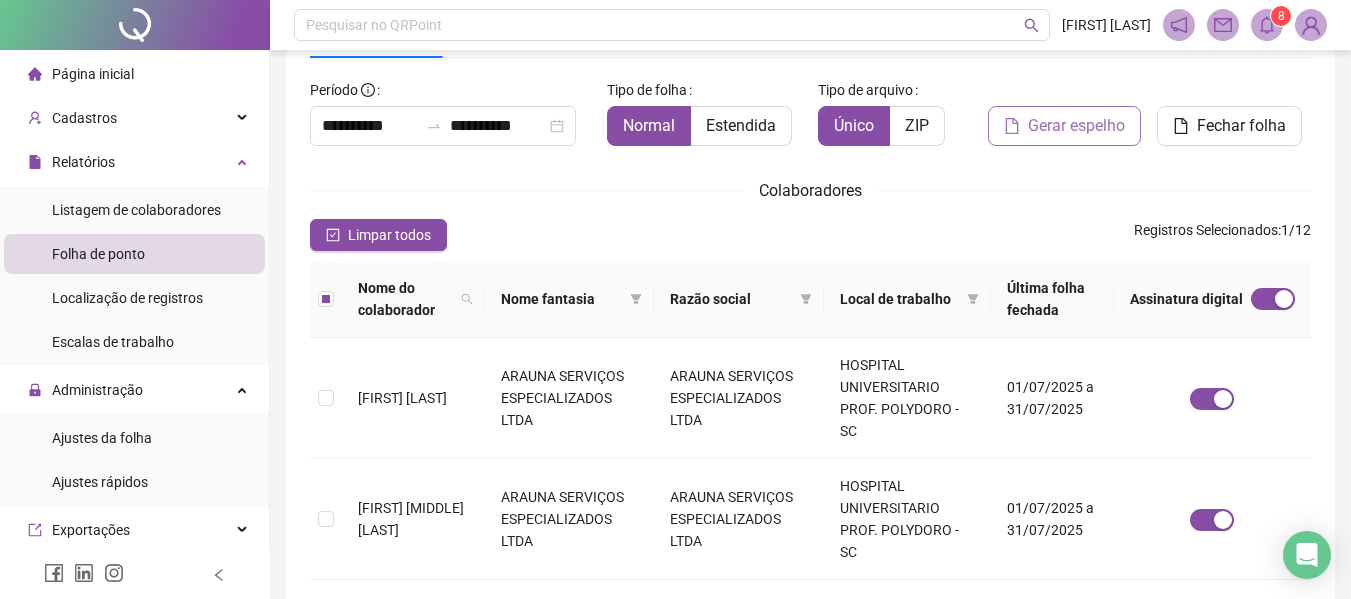 click on "Gerar espelho" at bounding box center (1076, 126) 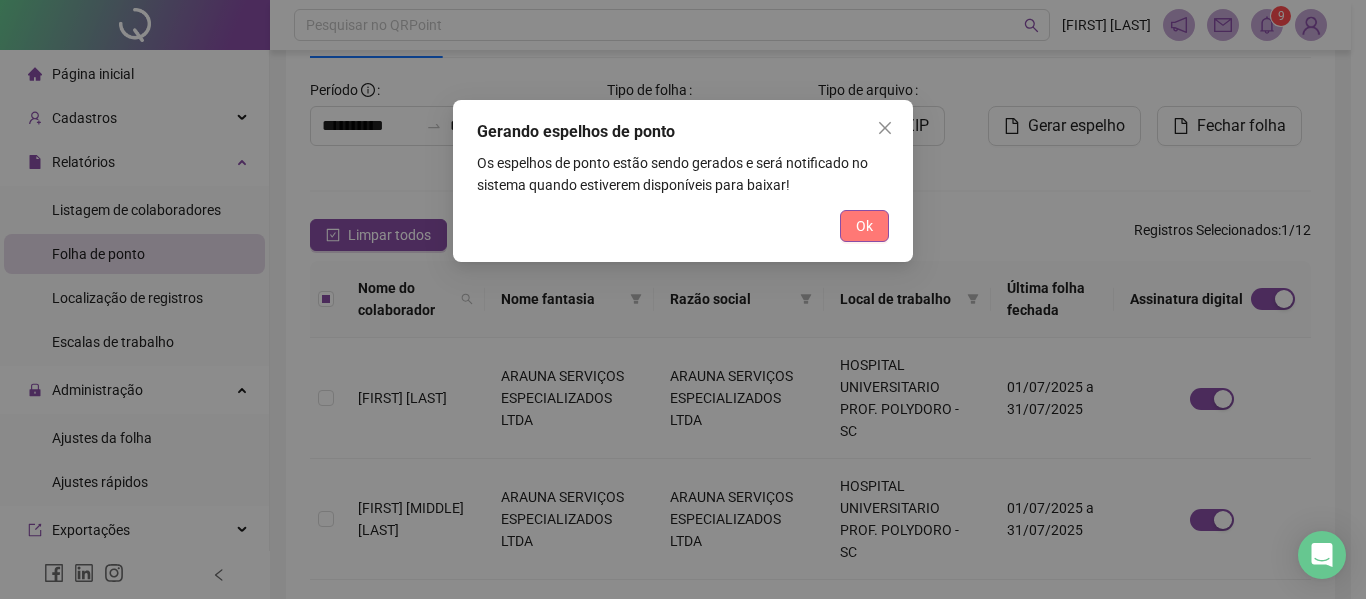 click on "Ok" at bounding box center [864, 226] 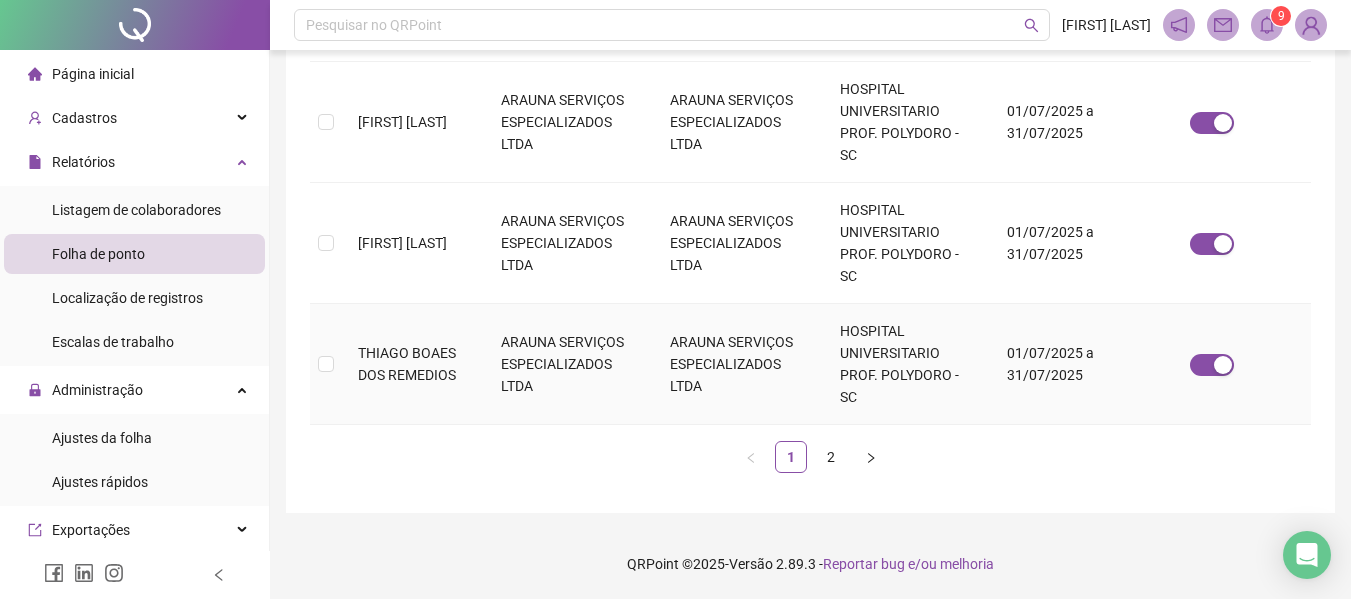 click on "THIAGO BOAES DOS REMEDIOS" at bounding box center [407, 364] 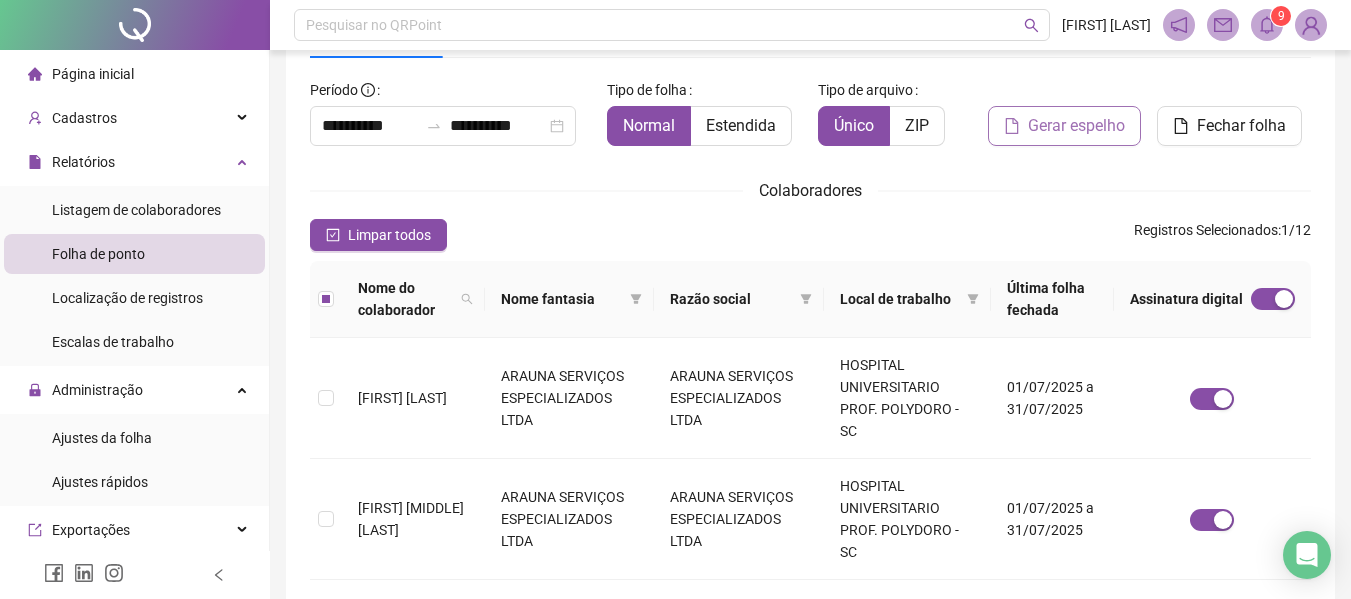 click on "Gerar espelho" at bounding box center [1064, 126] 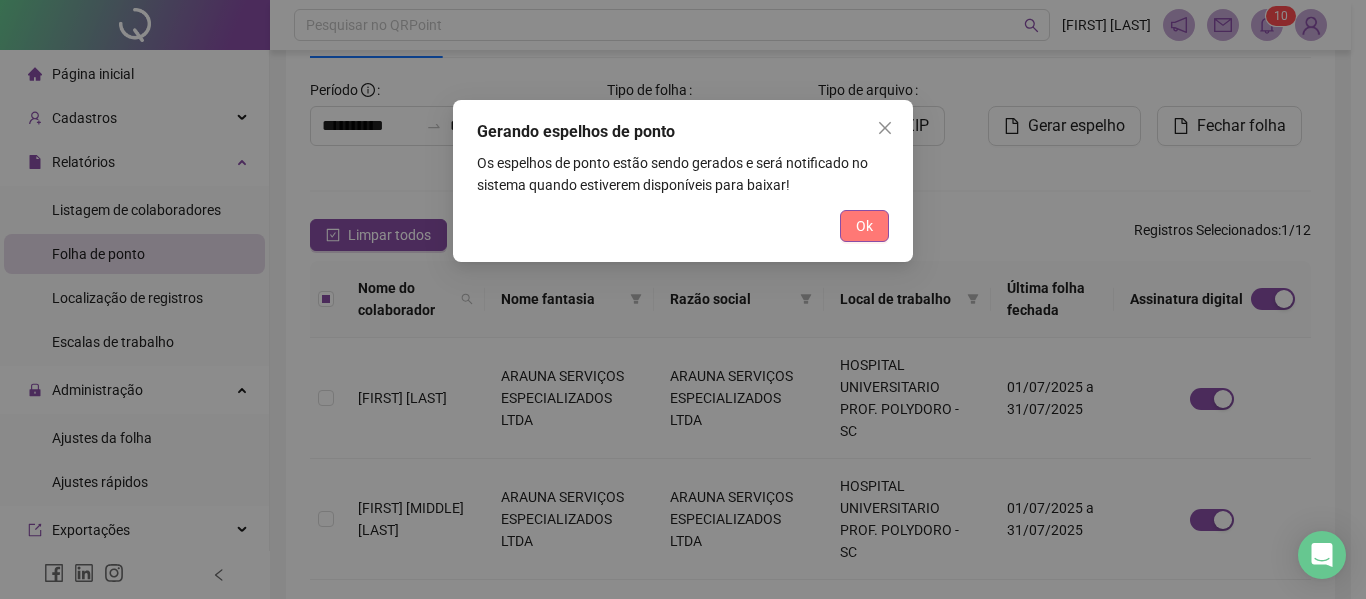click on "Ok" at bounding box center [864, 226] 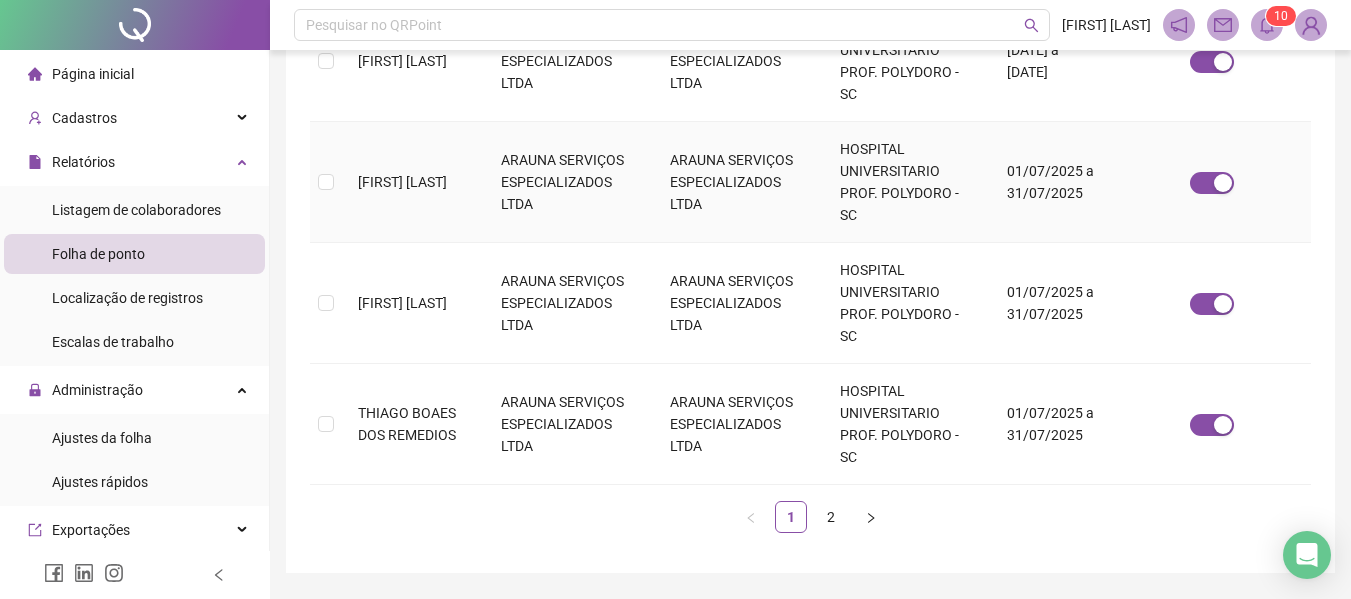 scroll, scrollTop: 1233, scrollLeft: 0, axis: vertical 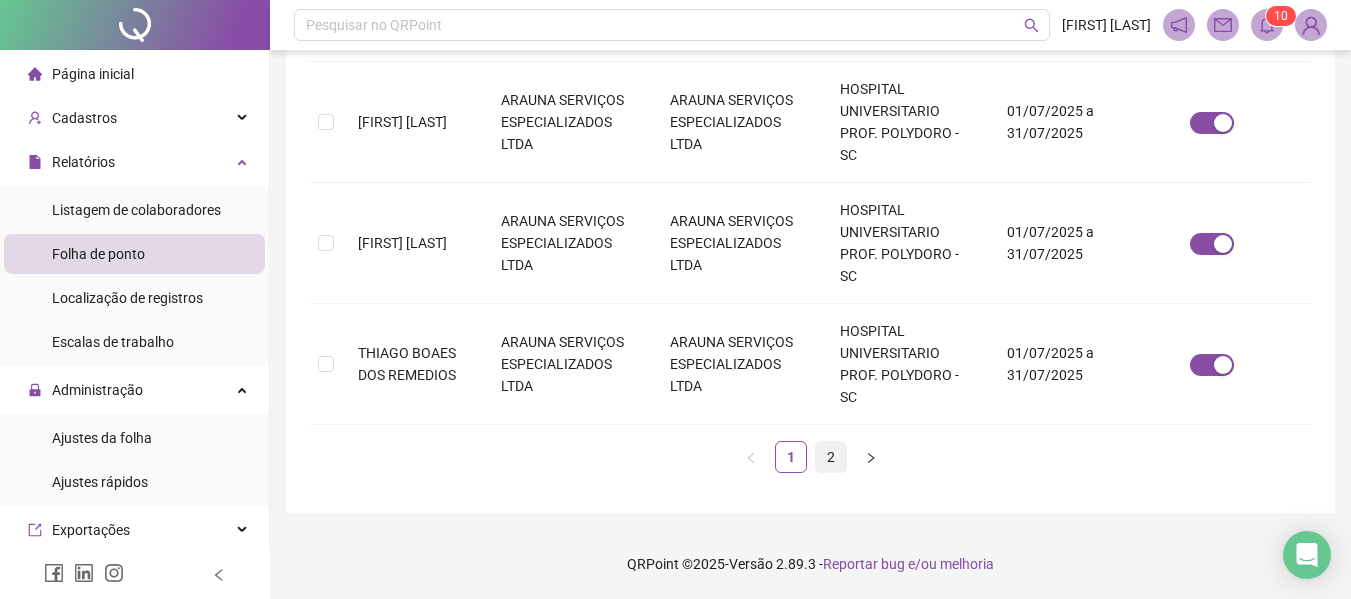 click on "2" at bounding box center (831, 457) 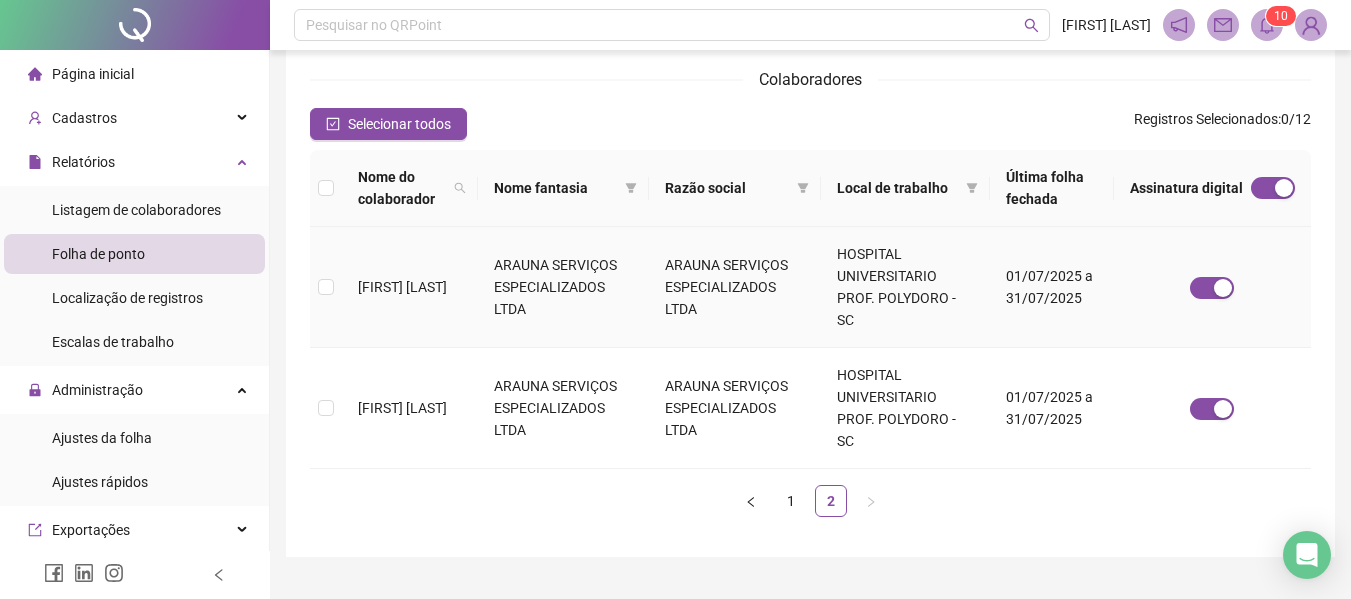 click on "[FIRST] [LAST]" at bounding box center [402, 287] 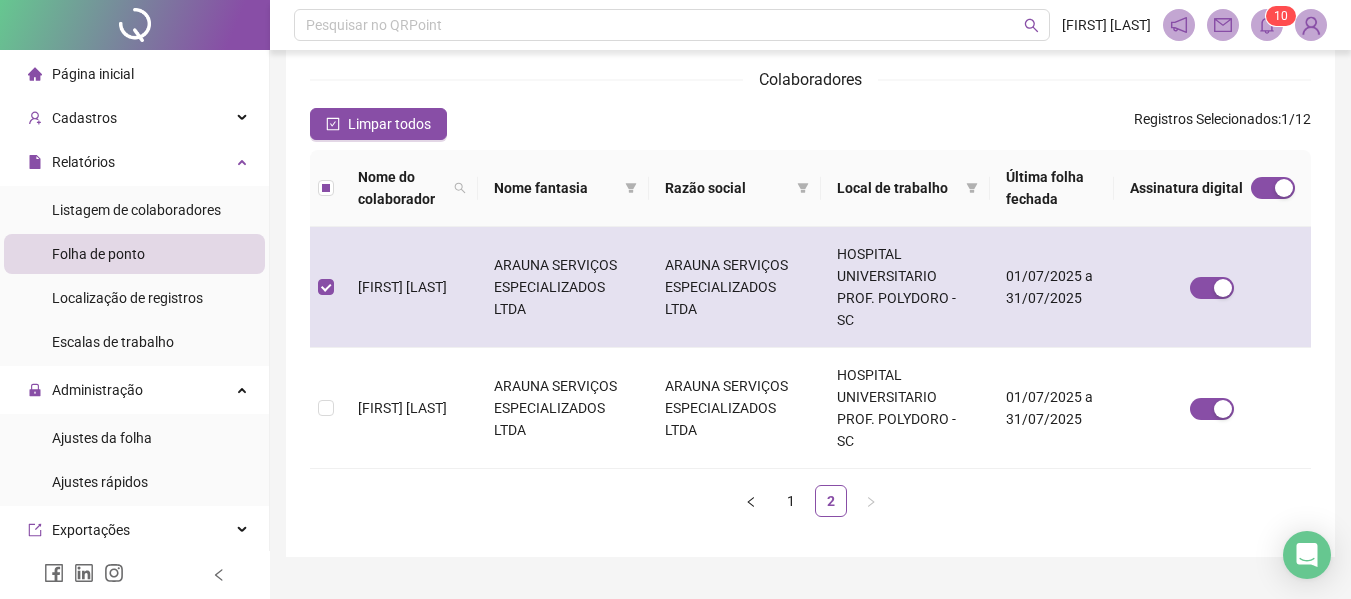 scroll, scrollTop: 110, scrollLeft: 0, axis: vertical 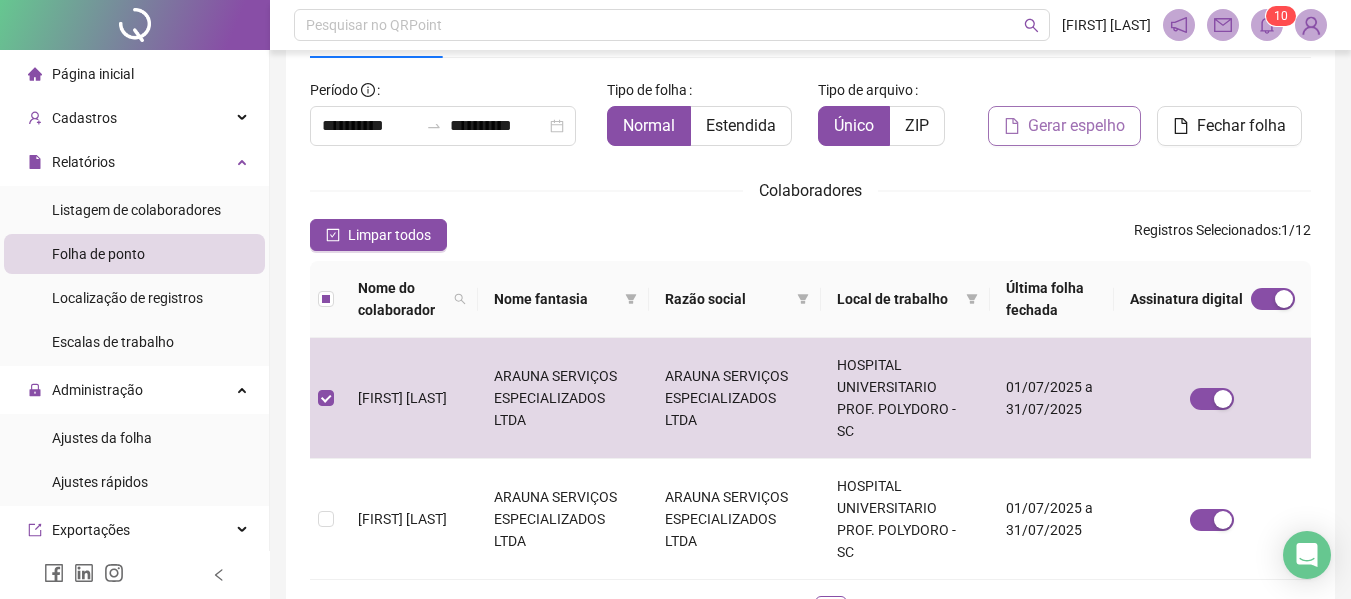 click on "Gerar espelho" at bounding box center (1064, 126) 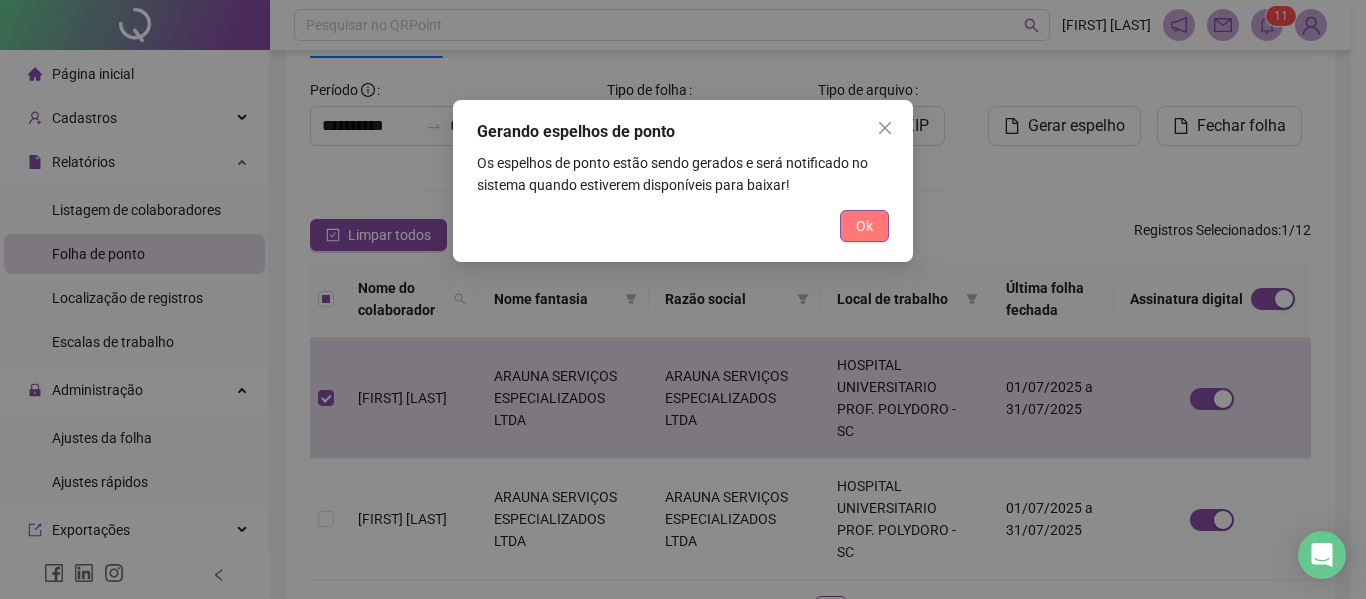 click on "Ok" at bounding box center [864, 226] 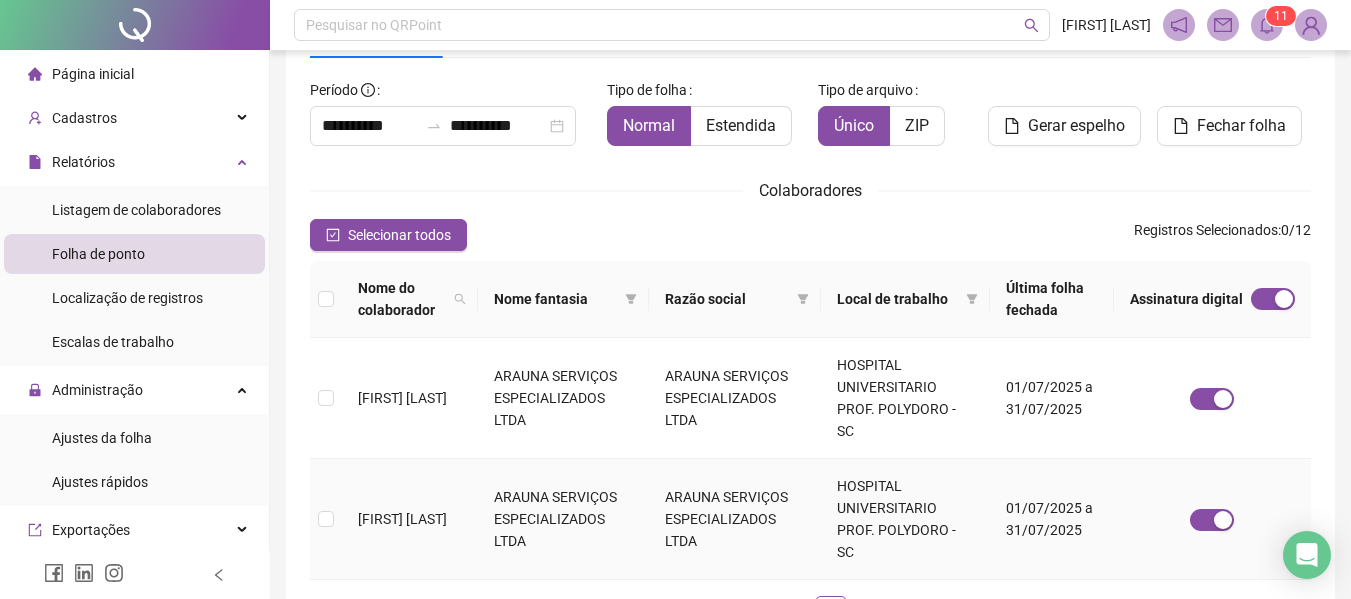 click on "[FIRST] [LAST]" at bounding box center (410, 519) 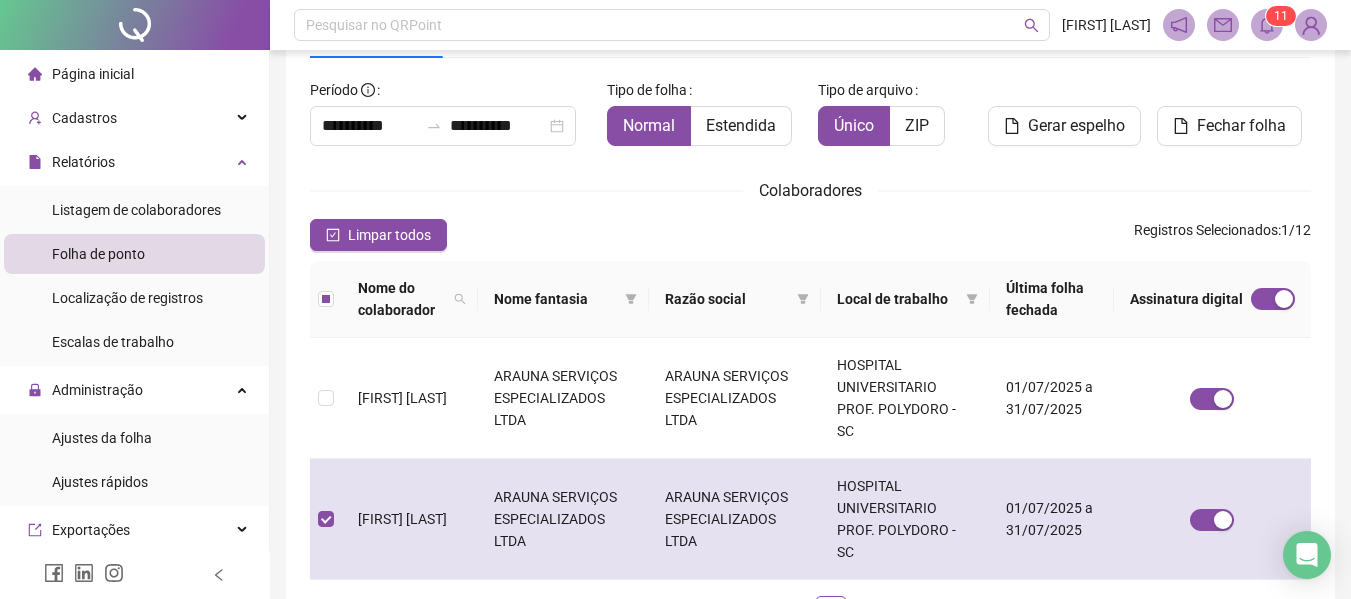 click on "ARAUNA SERVIÇOS ESPECIALIZADOS LTDA" at bounding box center (735, 519) 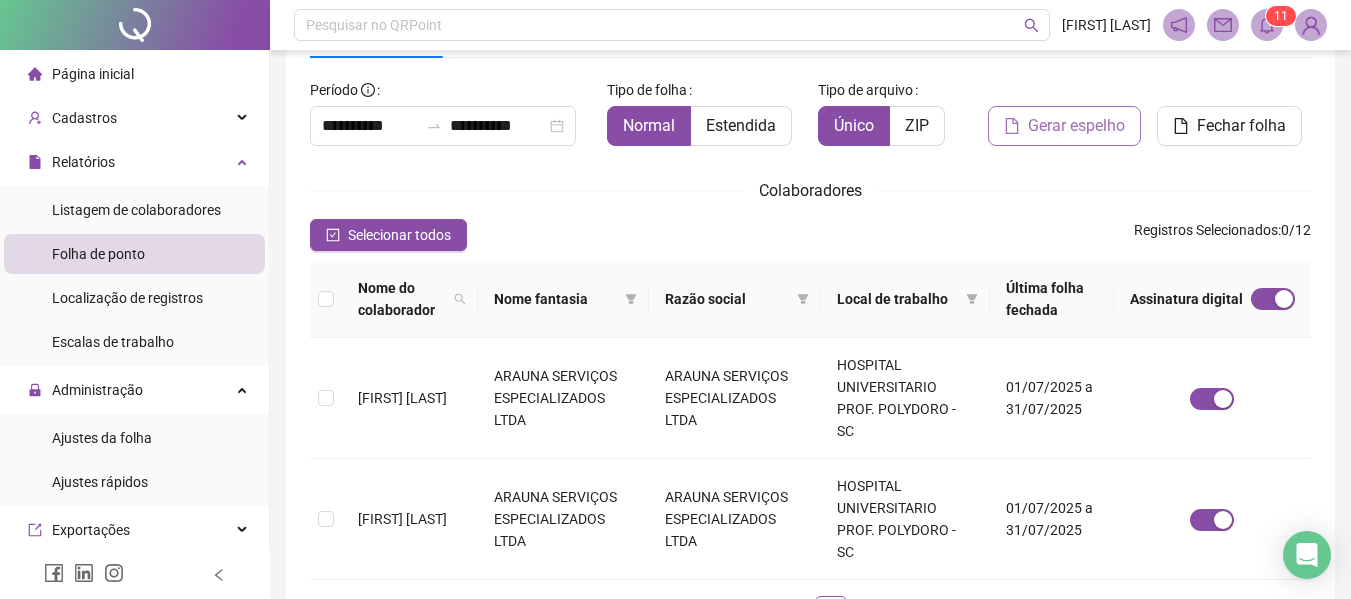 click on "Gerar espelho" at bounding box center (1076, 126) 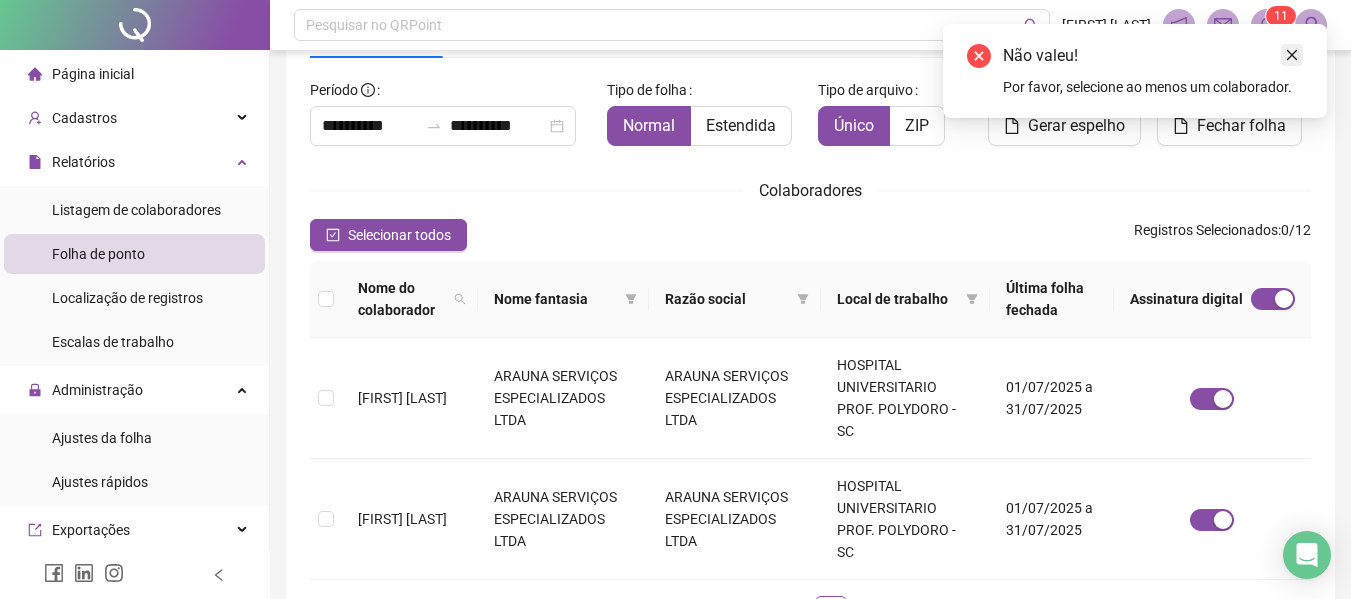click at bounding box center (1292, 55) 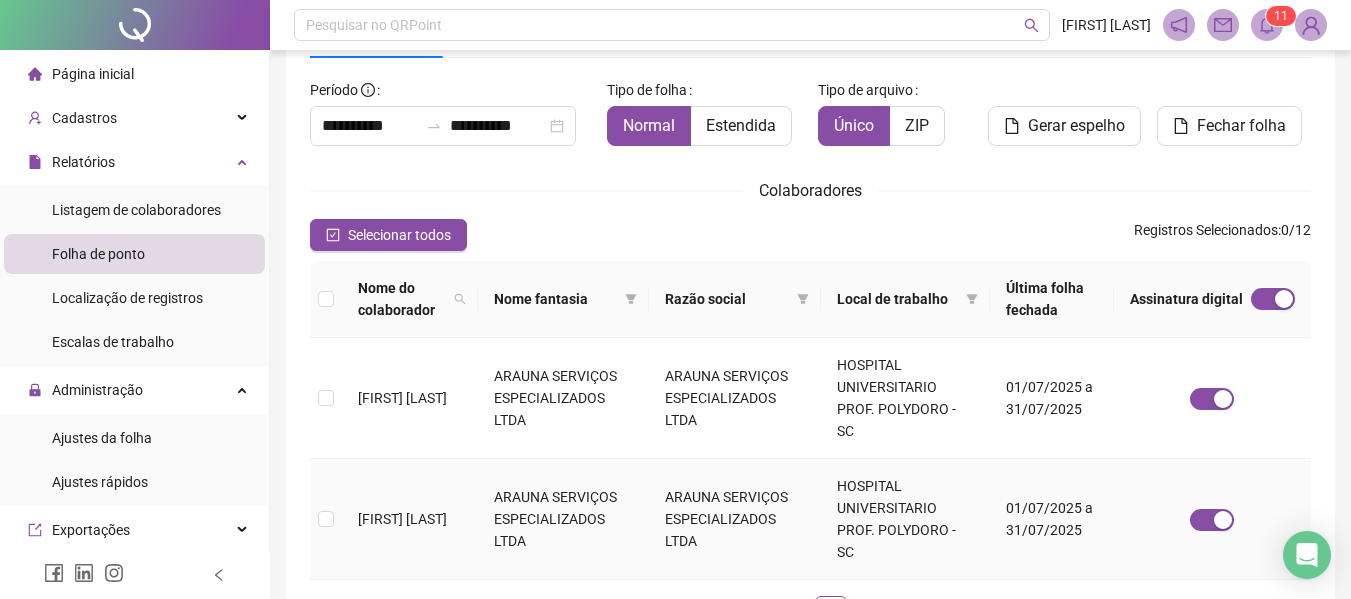 click on "[FIRST] [LAST]" at bounding box center (402, 519) 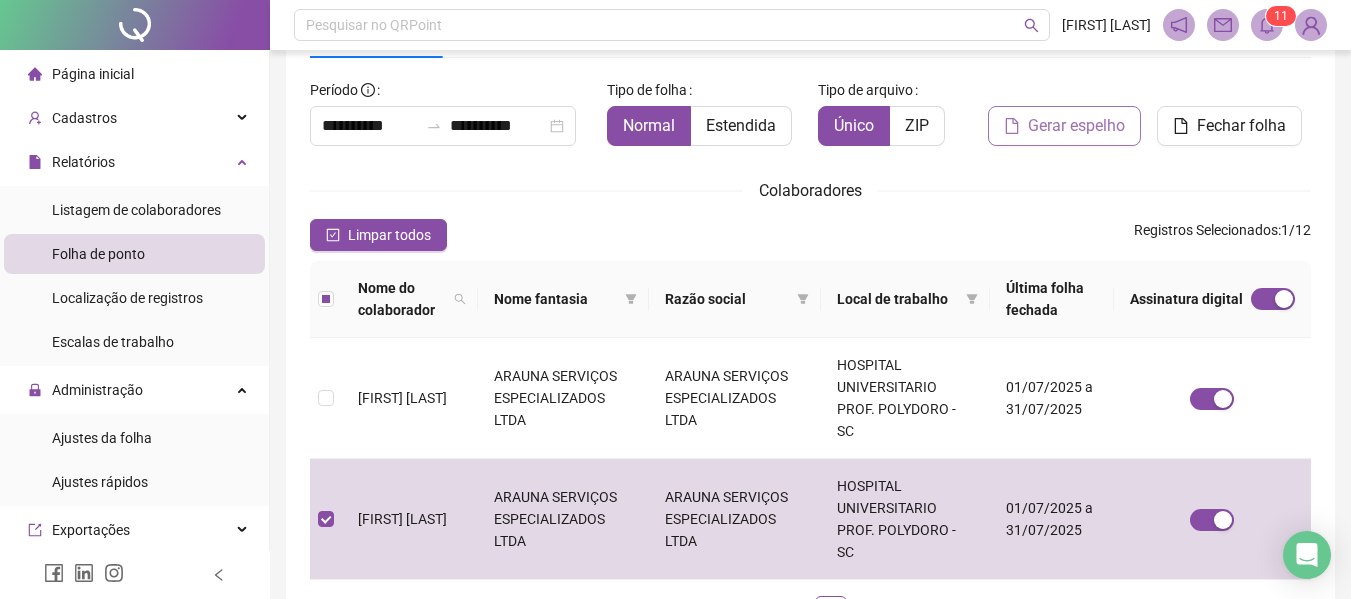 click on "Gerar espelho" at bounding box center (1076, 126) 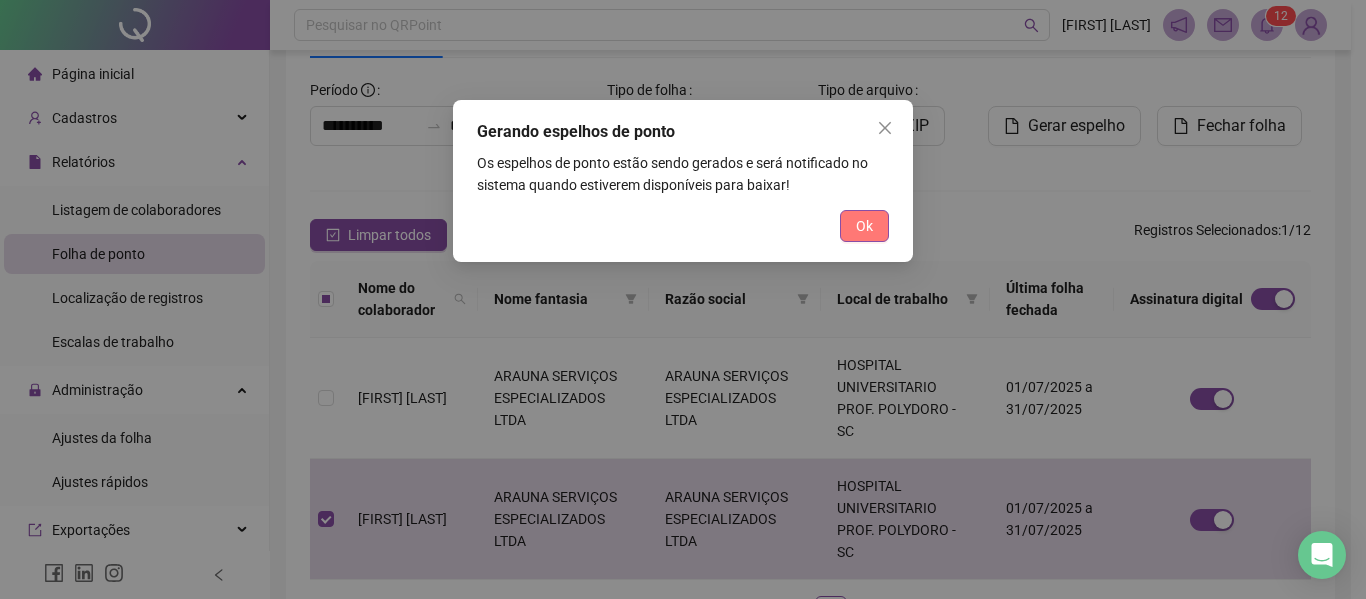 click on "Ok" at bounding box center [864, 226] 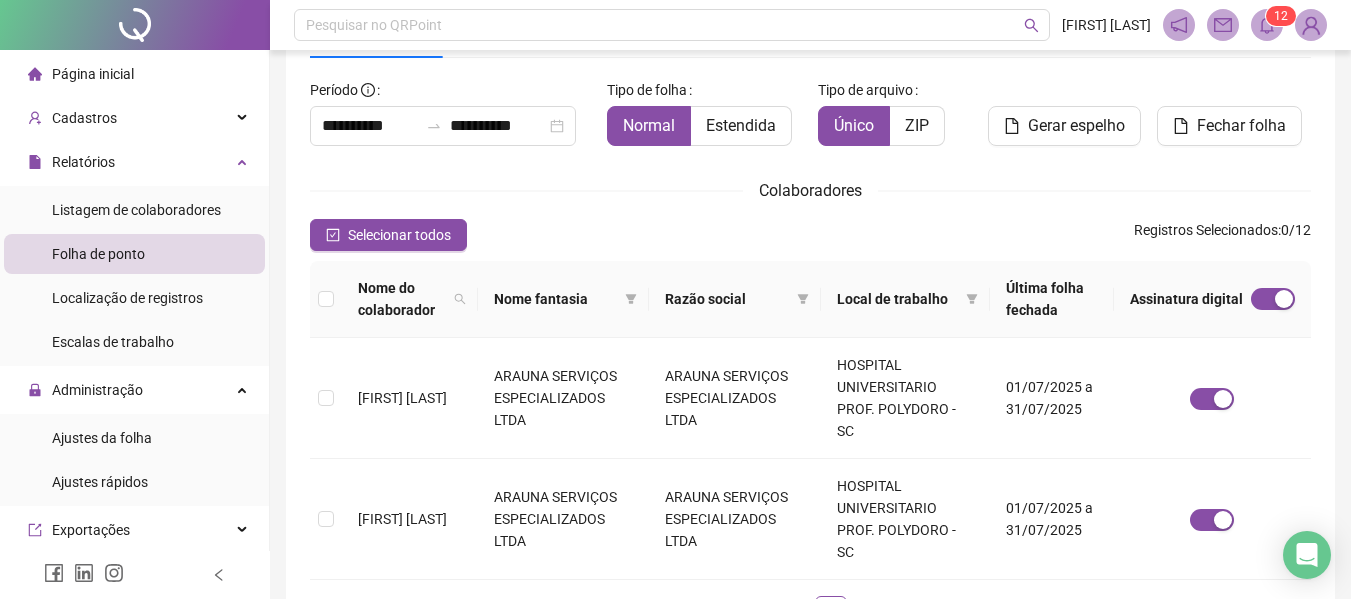 click on "**********" at bounding box center [810, 312] 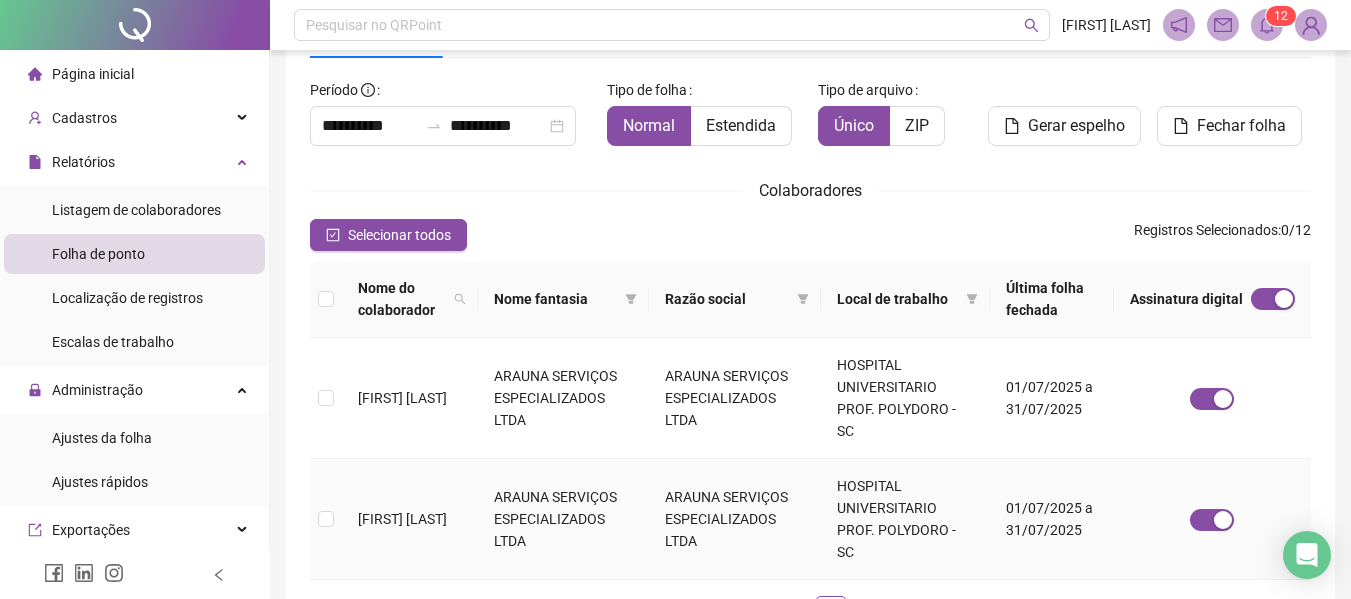click at bounding box center (1212, 519) 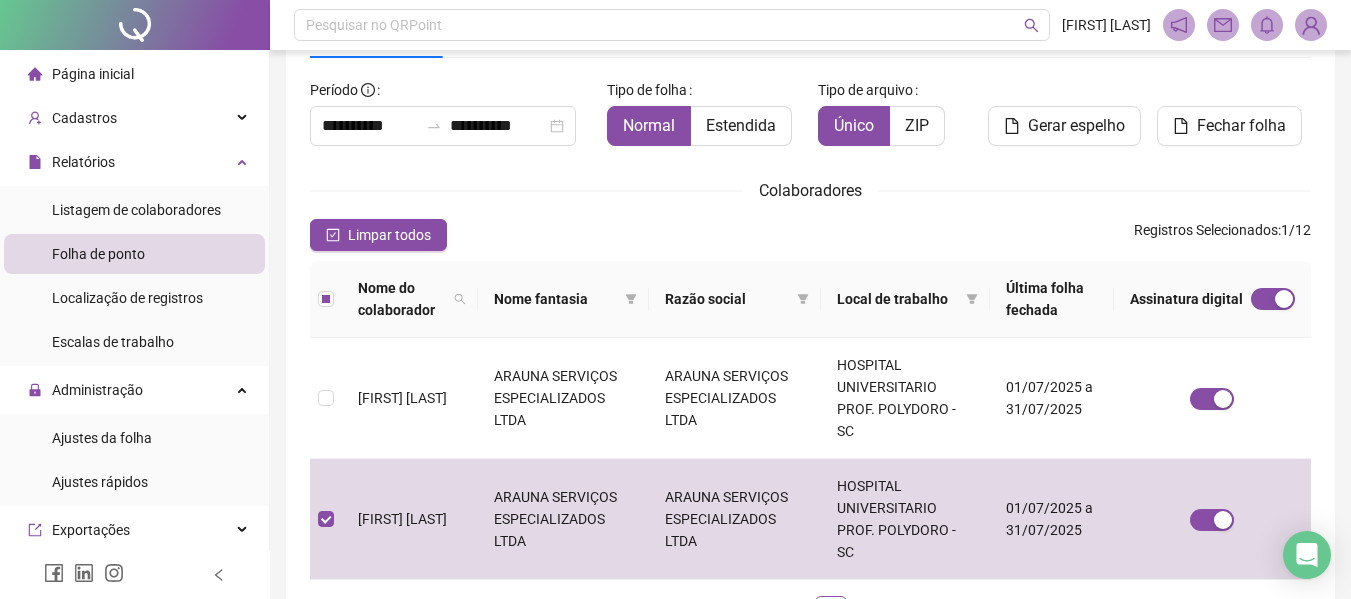 click on "Página inicial" at bounding box center (93, 74) 